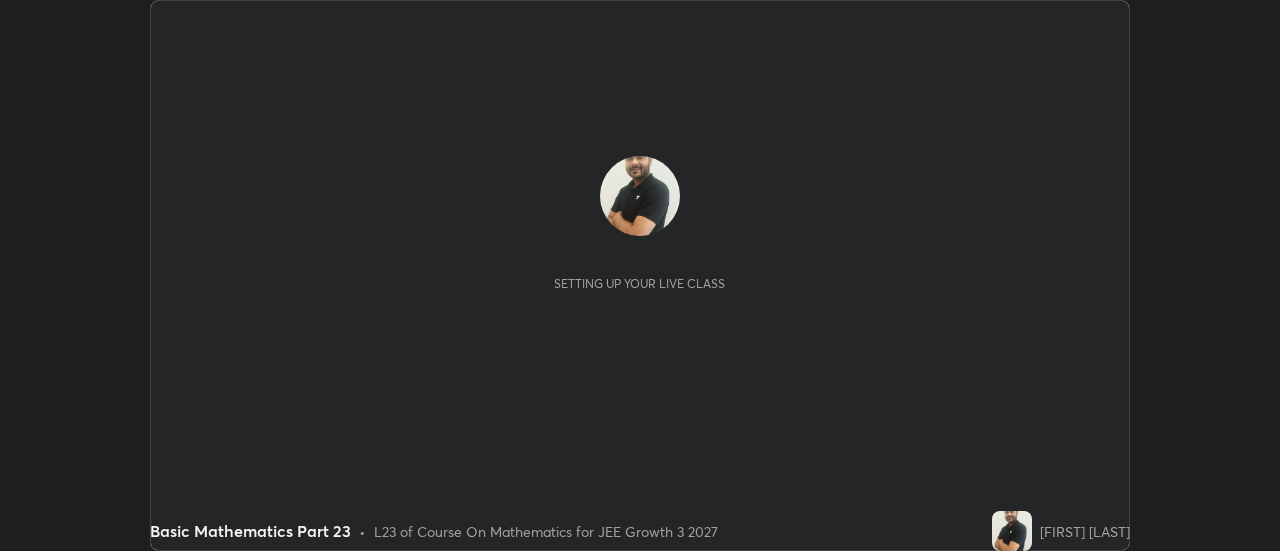 scroll, scrollTop: 0, scrollLeft: 0, axis: both 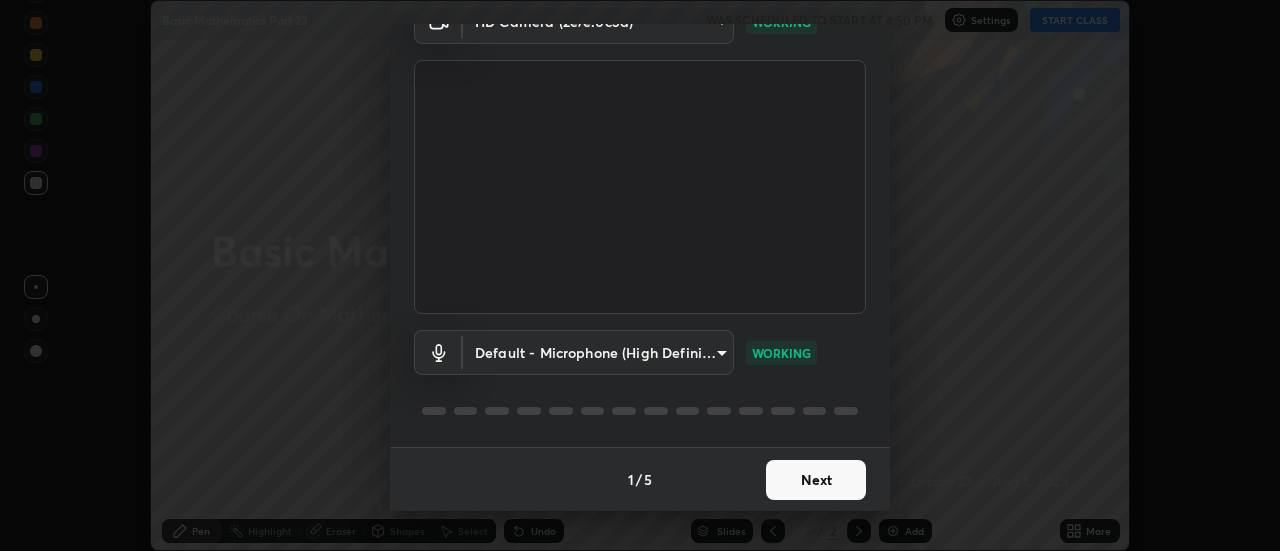 click on "Next" at bounding box center [816, 480] 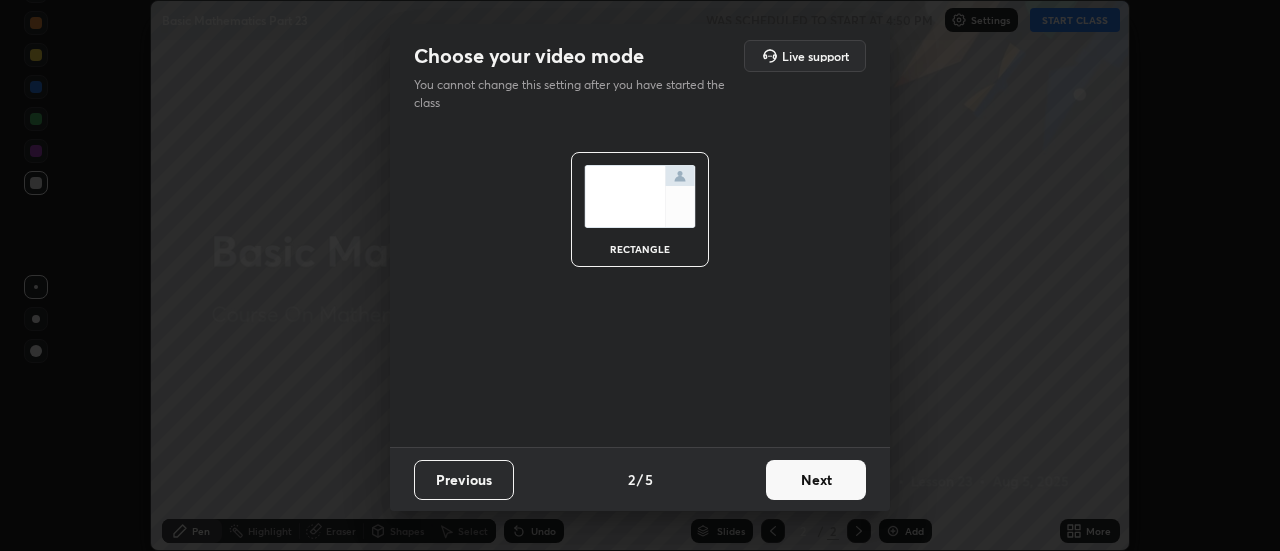 scroll, scrollTop: 0, scrollLeft: 0, axis: both 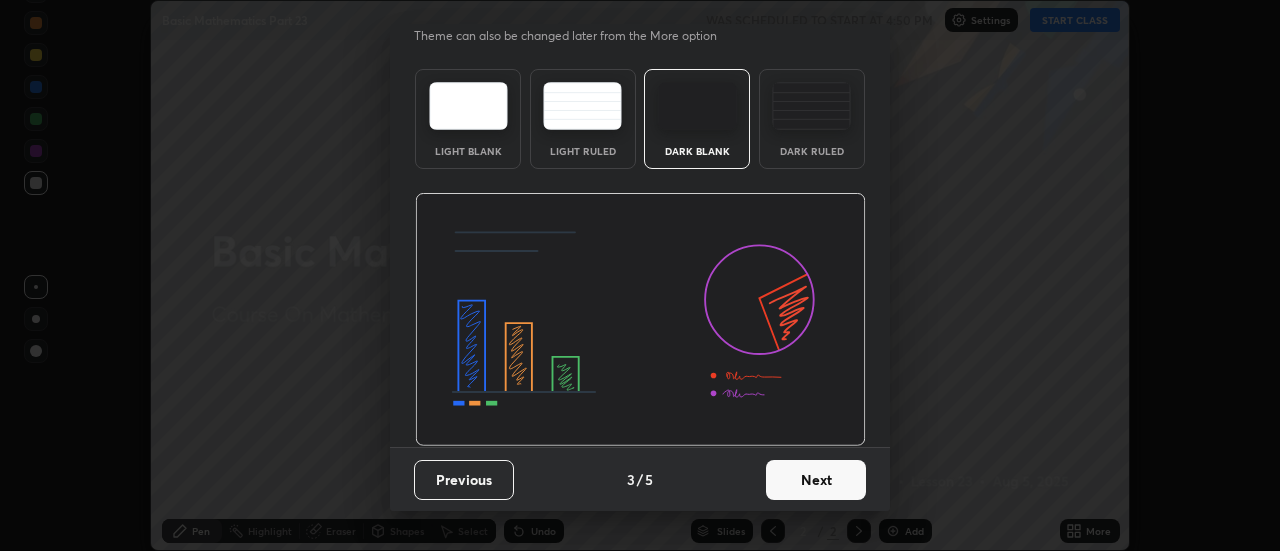 click on "Next" at bounding box center [816, 480] 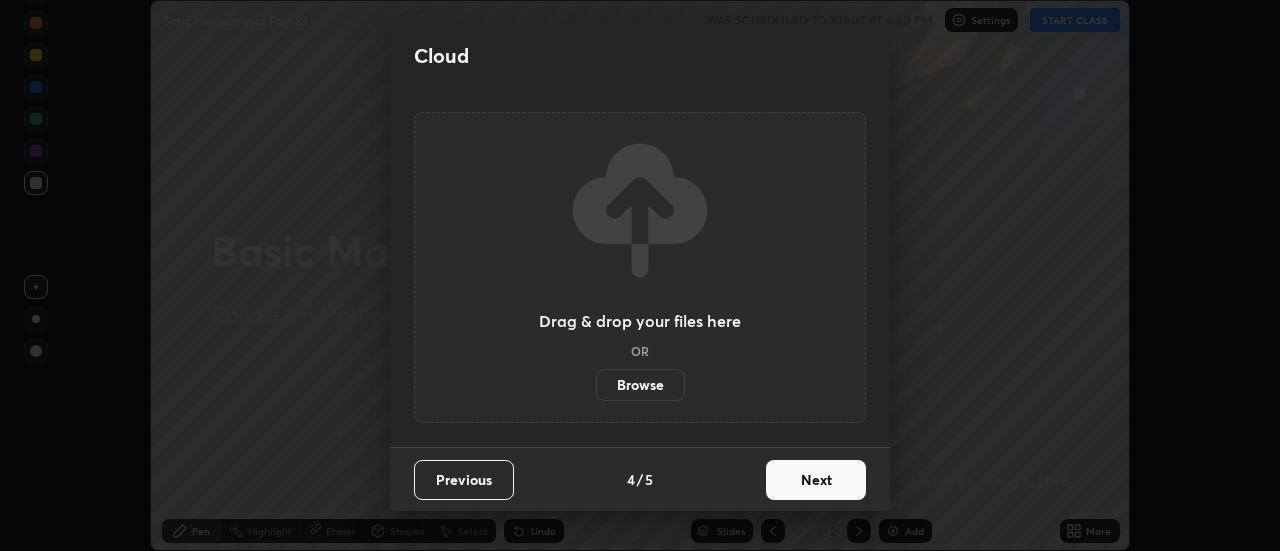 click on "Next" at bounding box center [816, 480] 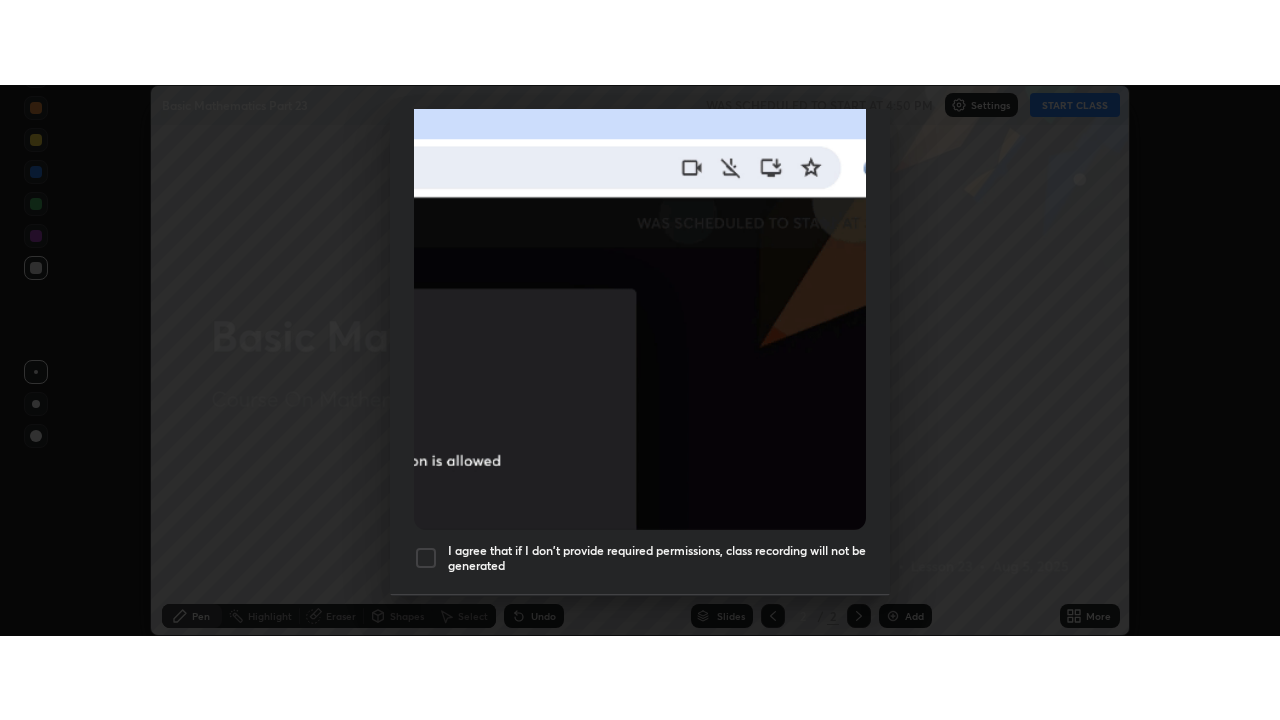 scroll, scrollTop: 513, scrollLeft: 0, axis: vertical 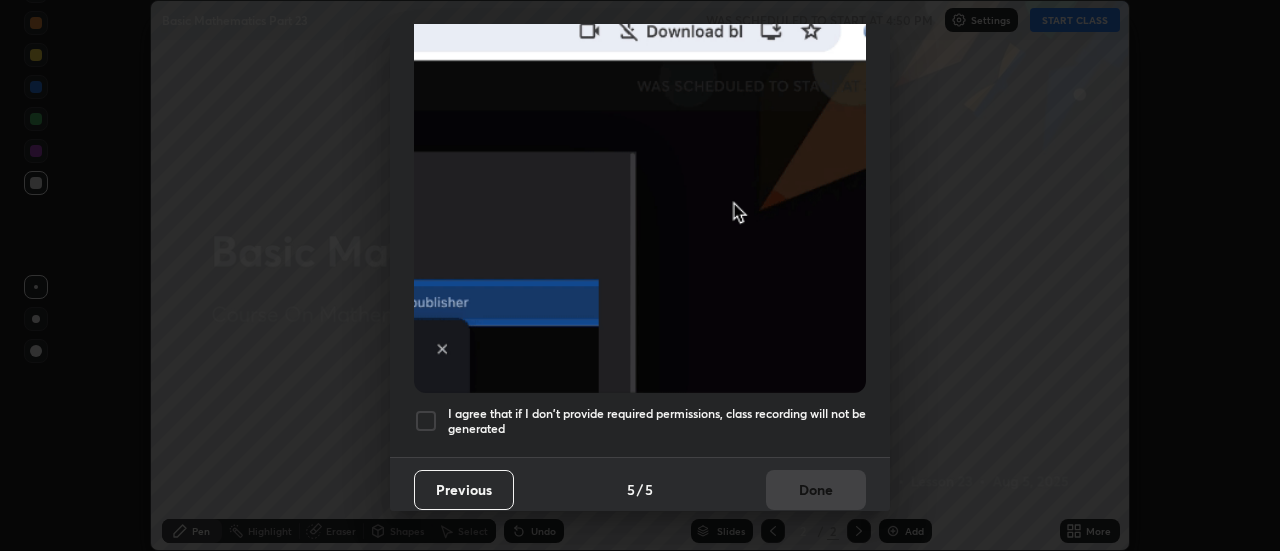 click on "I agree that if I don't provide required permissions, class recording will not be generated" at bounding box center (657, 421) 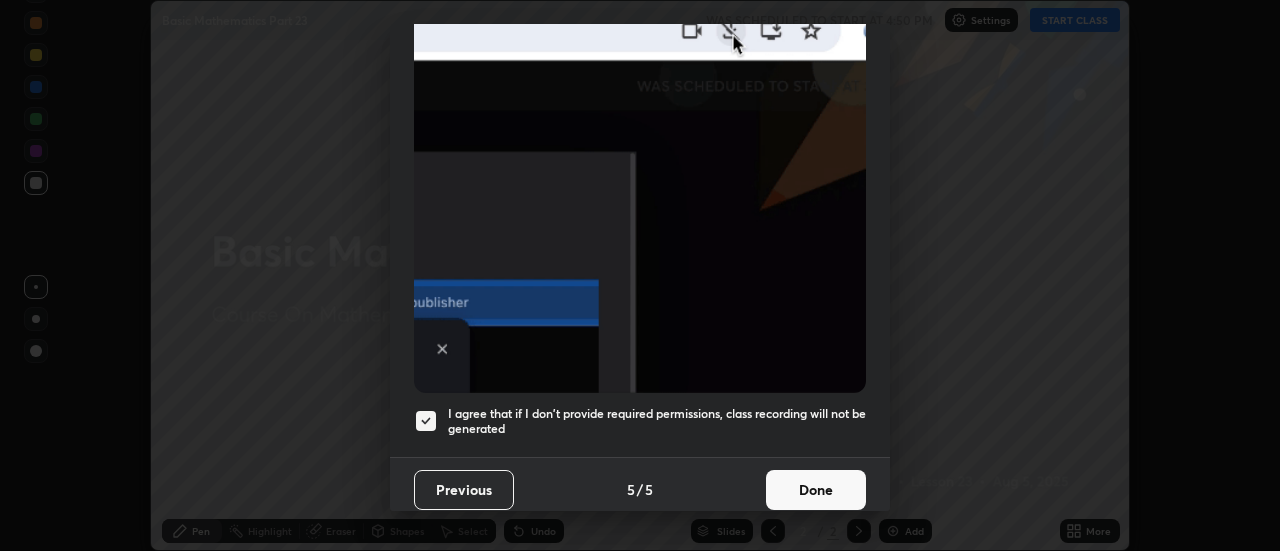 click on "Done" at bounding box center [816, 490] 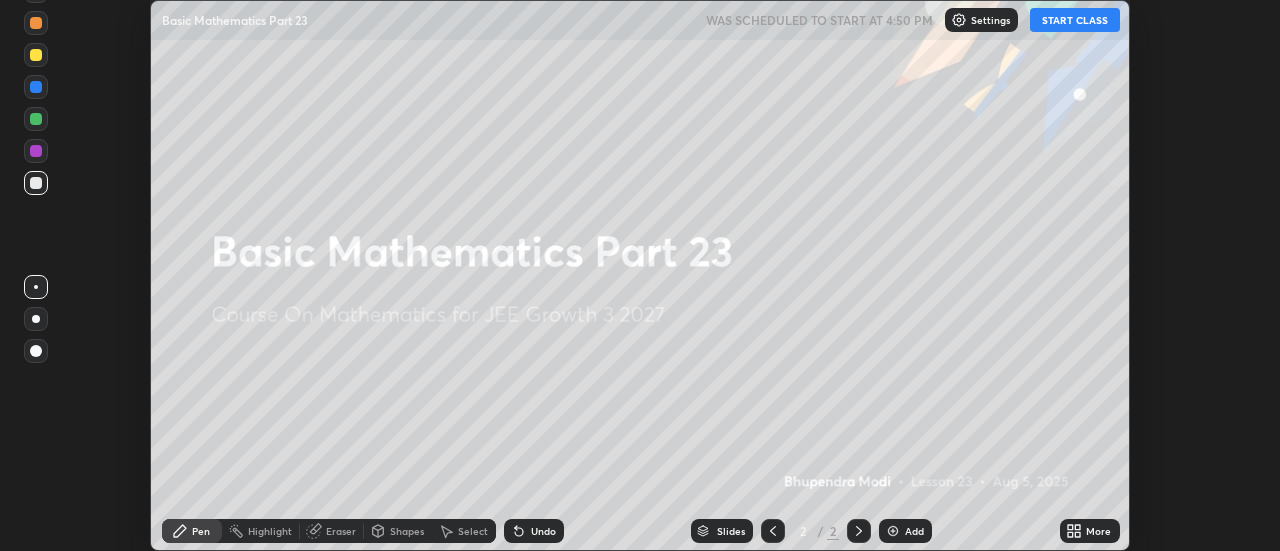 click 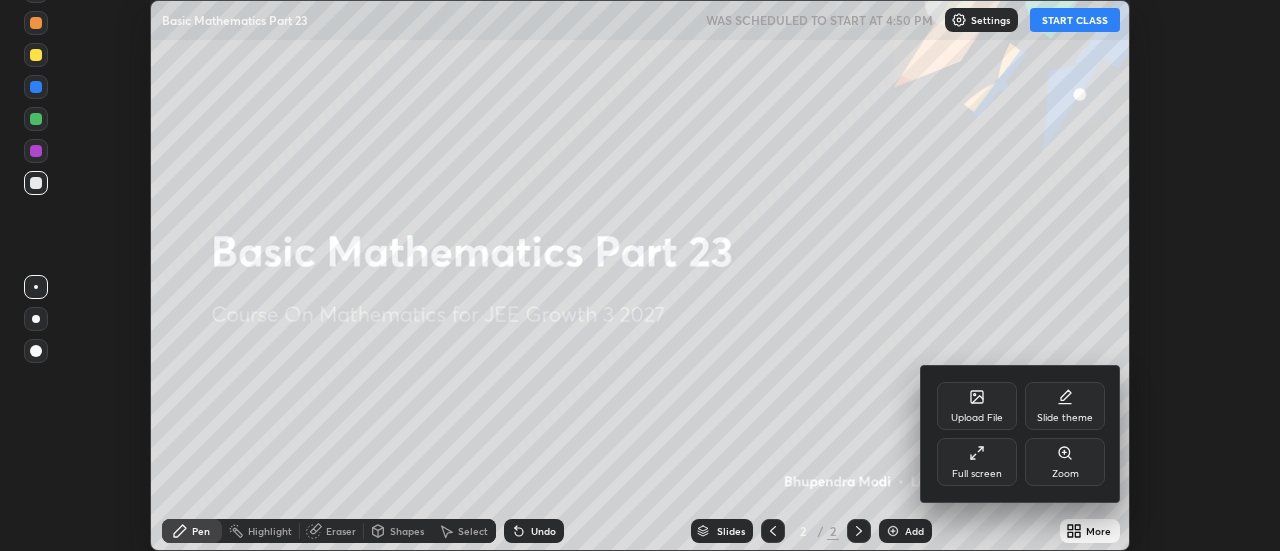 click on "Full screen" at bounding box center [977, 462] 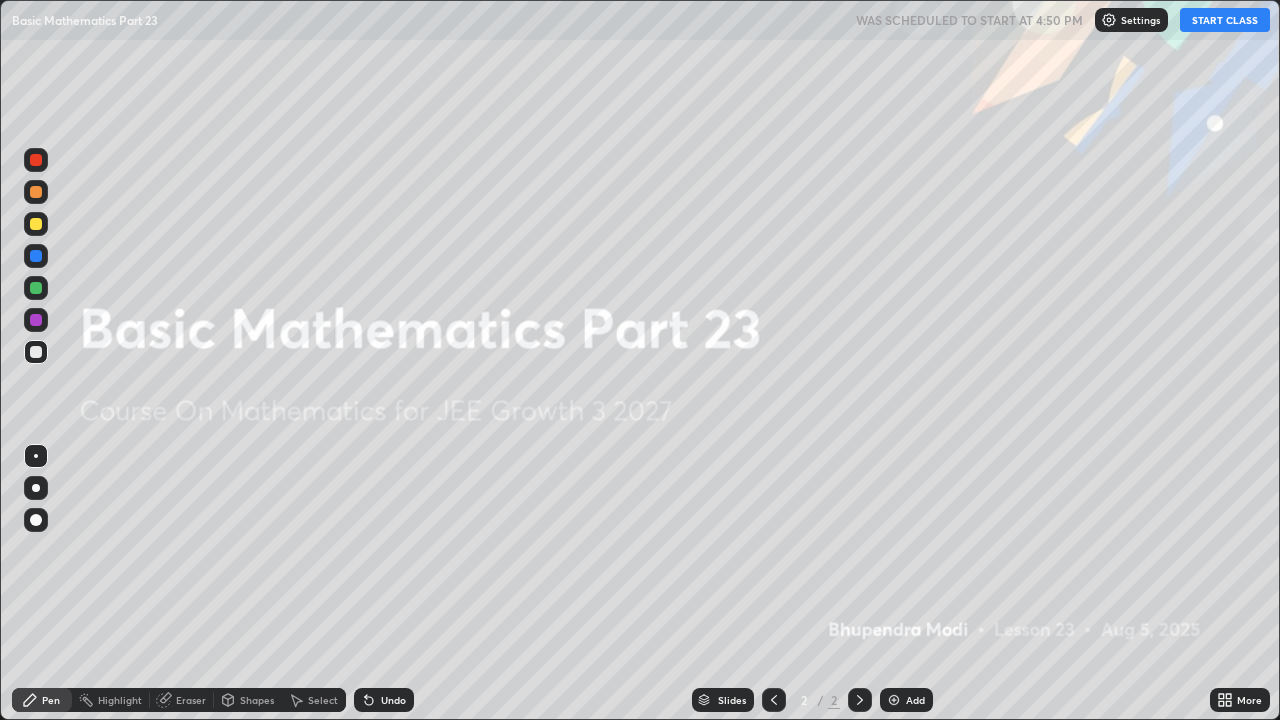 scroll, scrollTop: 99280, scrollLeft: 98720, axis: both 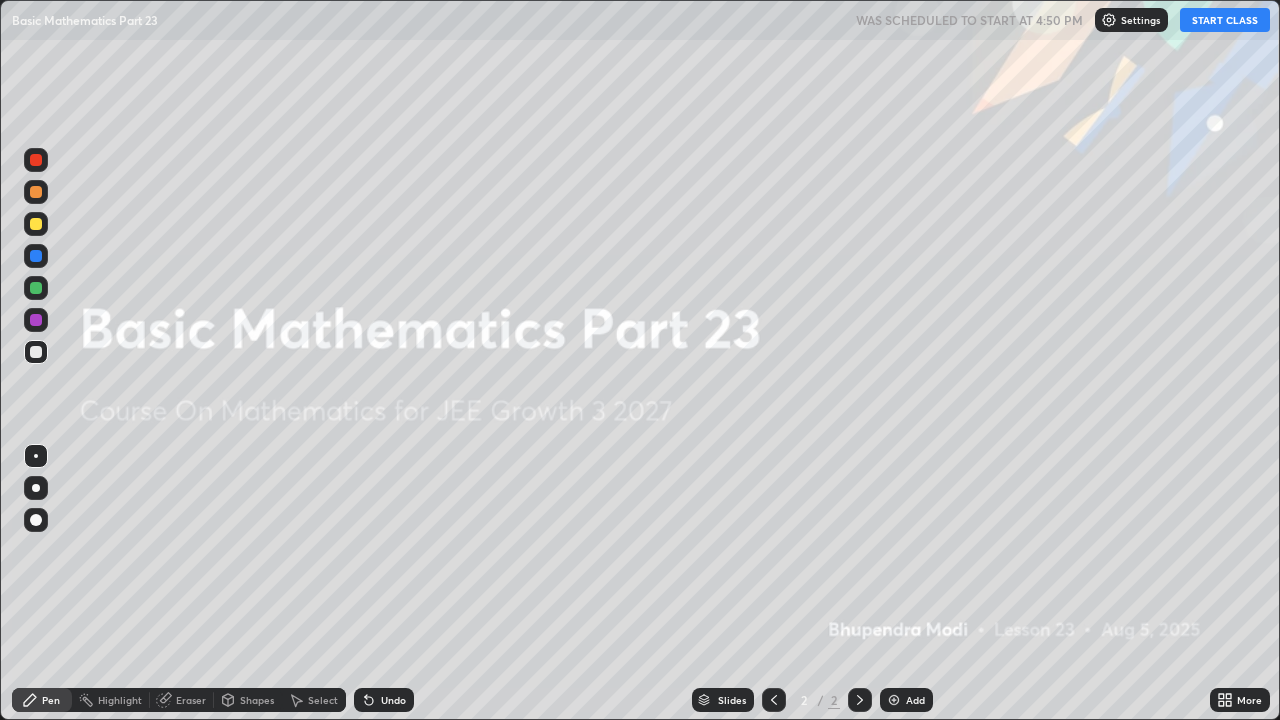 click on "START CLASS" at bounding box center (1225, 20) 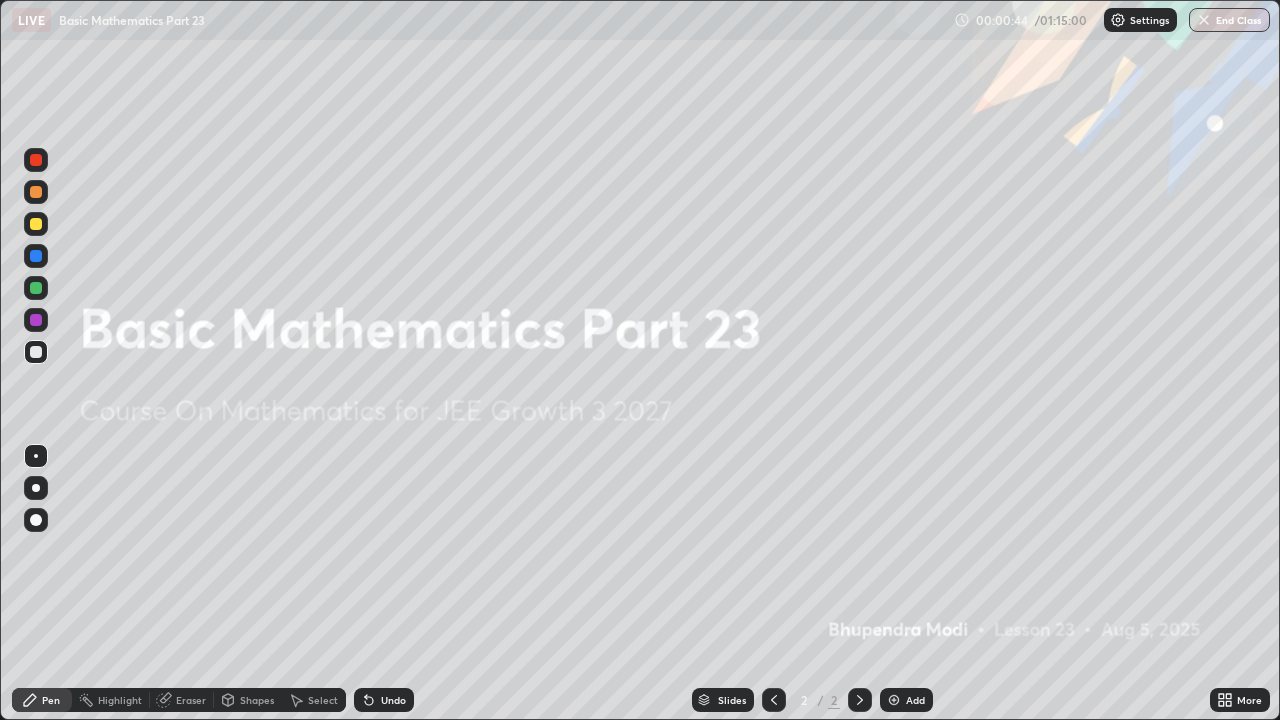 click at bounding box center [894, 700] 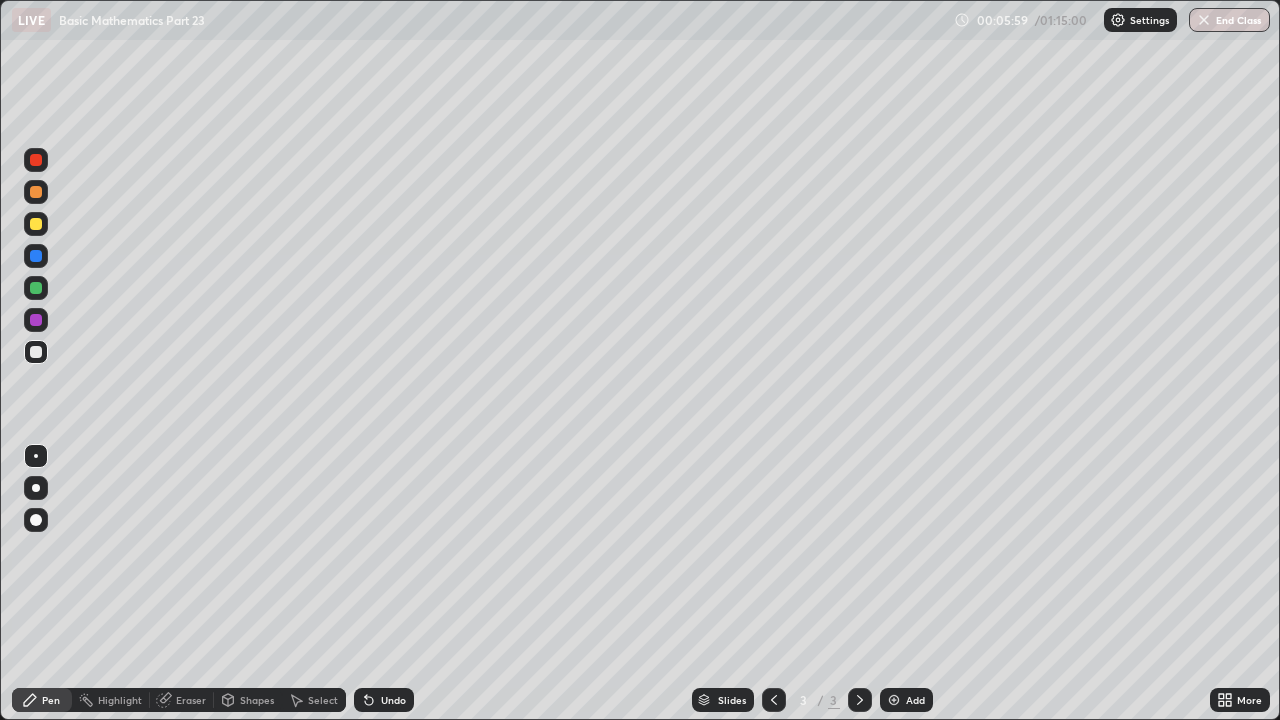 click at bounding box center [36, 320] 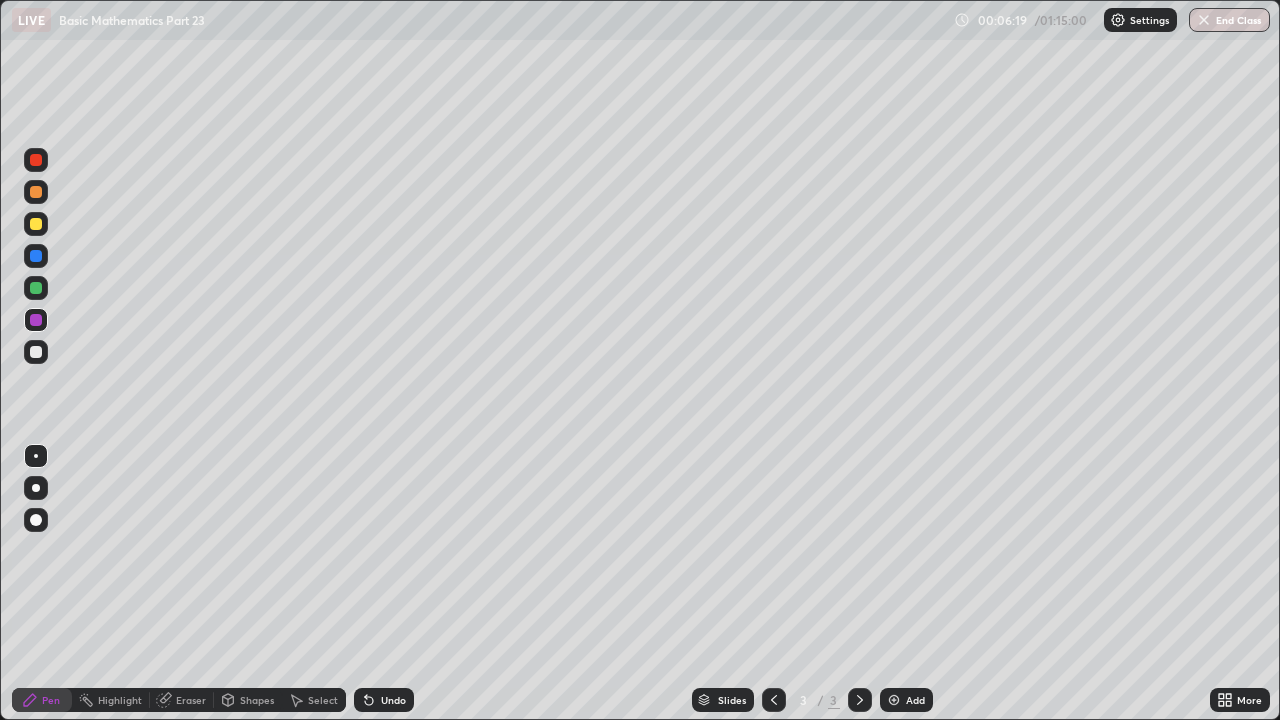 click at bounding box center (36, 288) 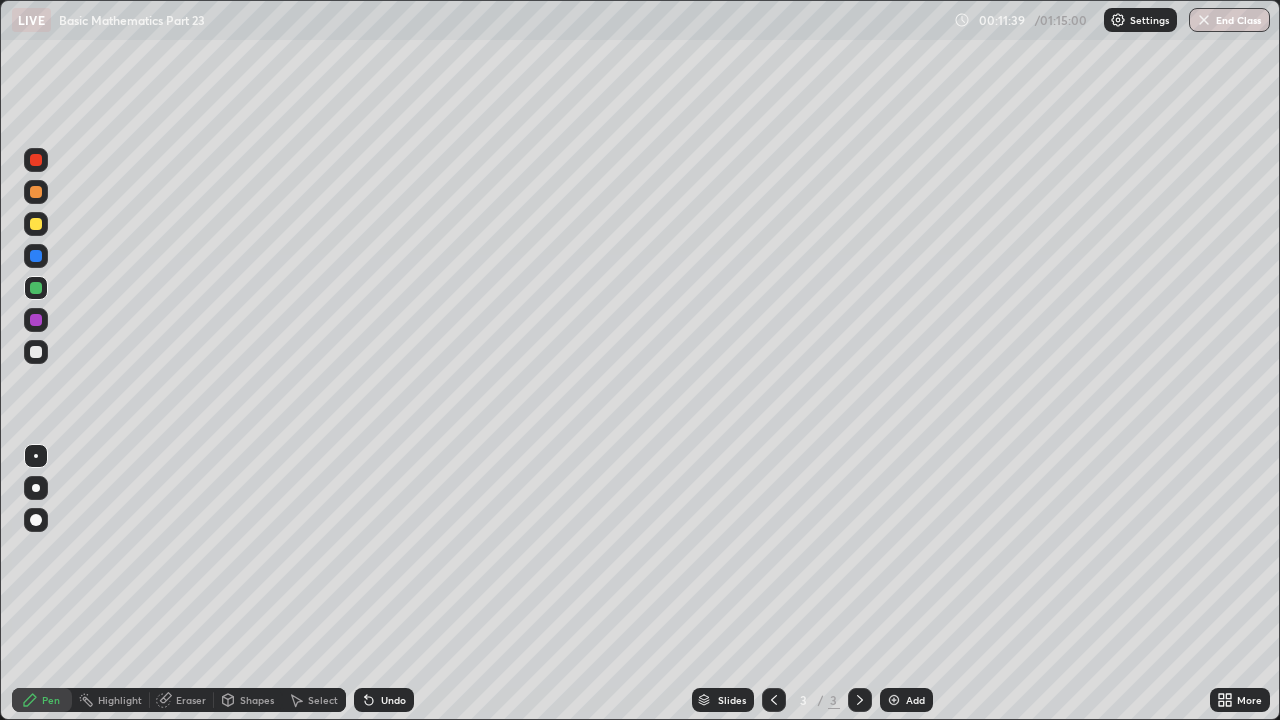 click at bounding box center (894, 700) 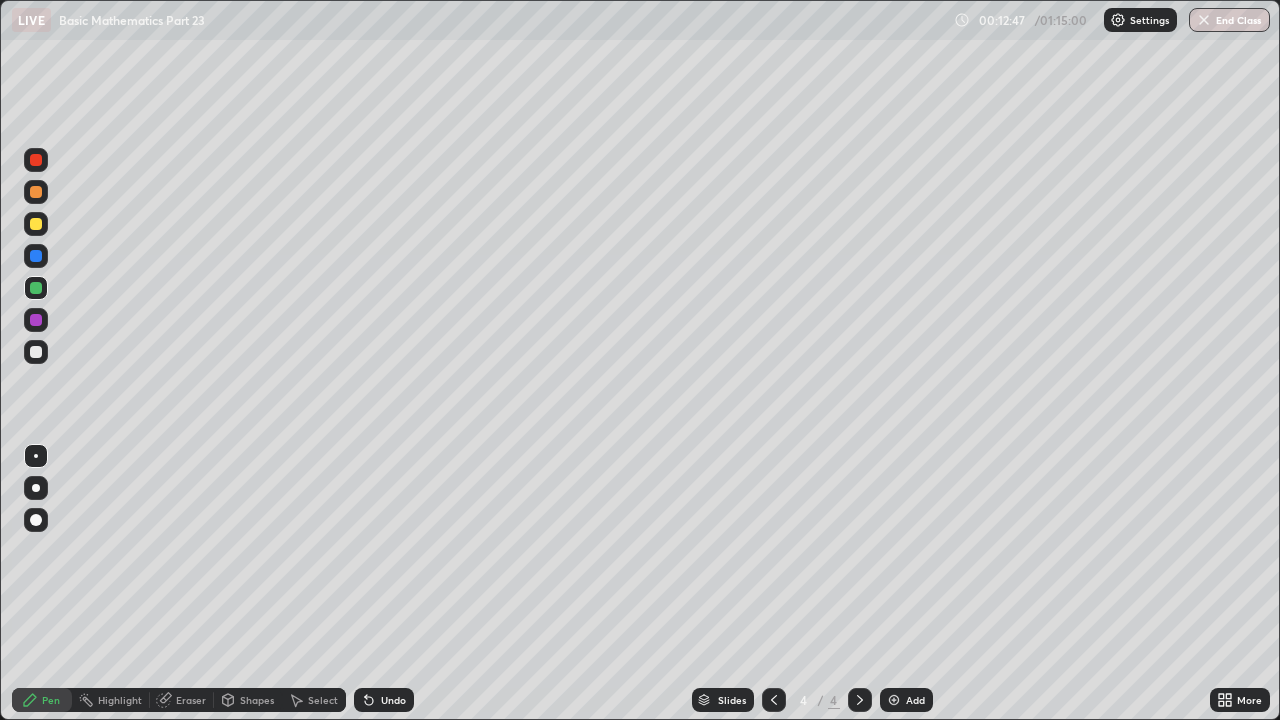 click at bounding box center [36, 352] 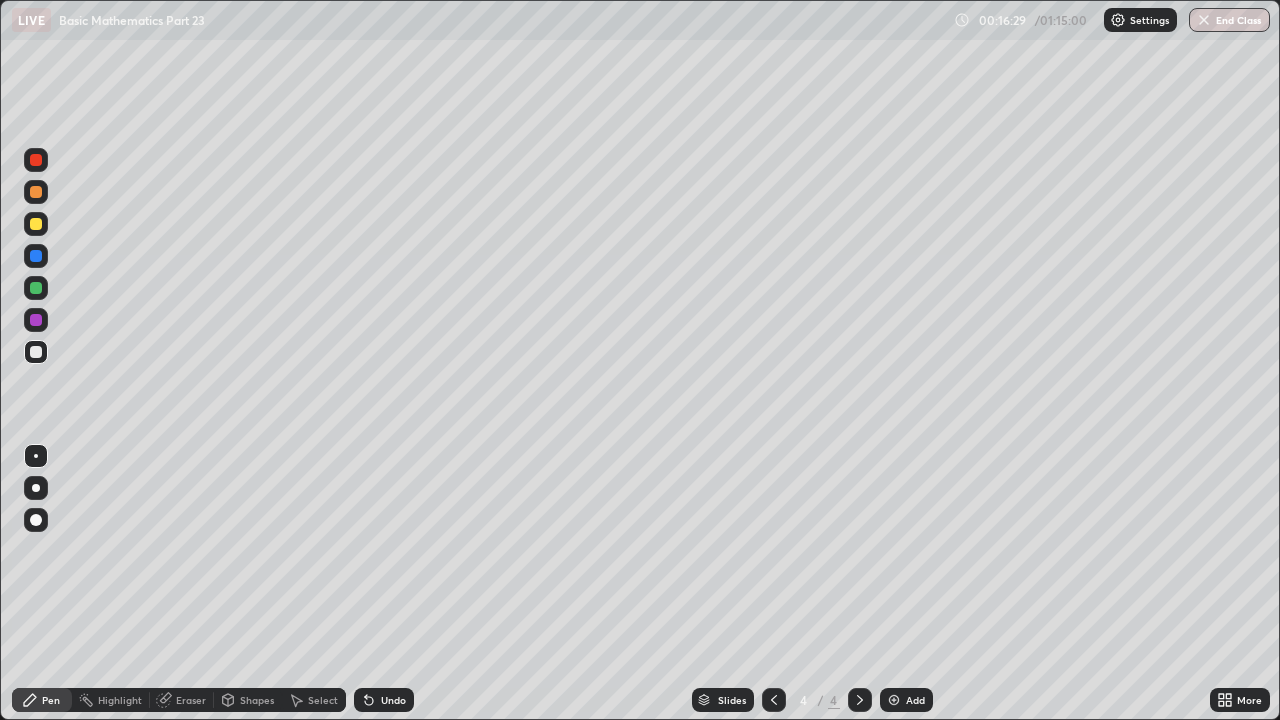 click at bounding box center (36, 320) 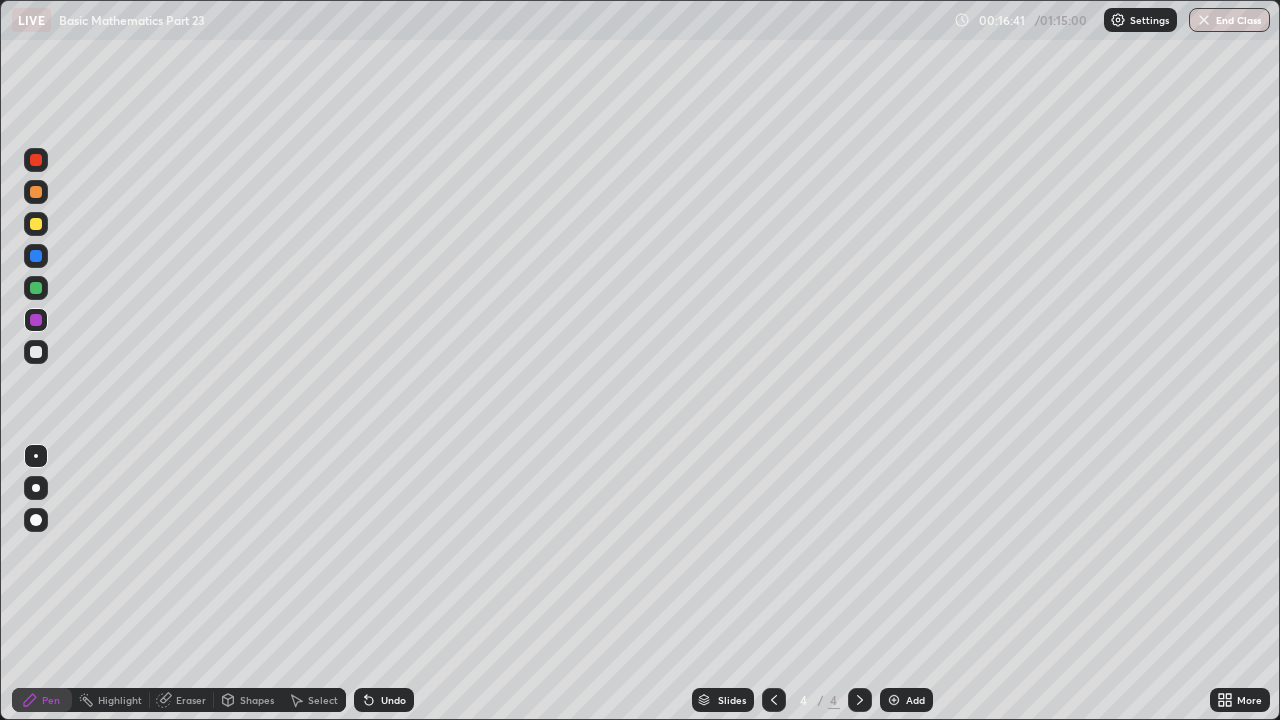 click at bounding box center (36, 288) 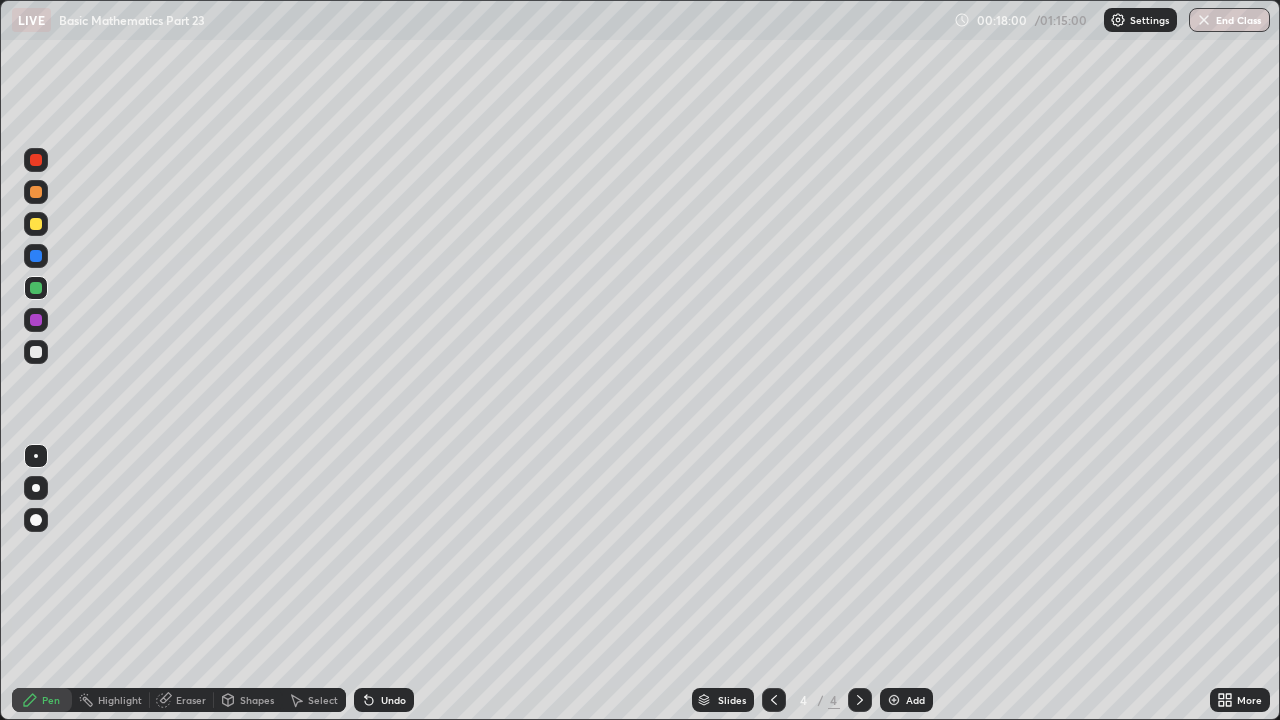 click on "Eraser" at bounding box center (191, 700) 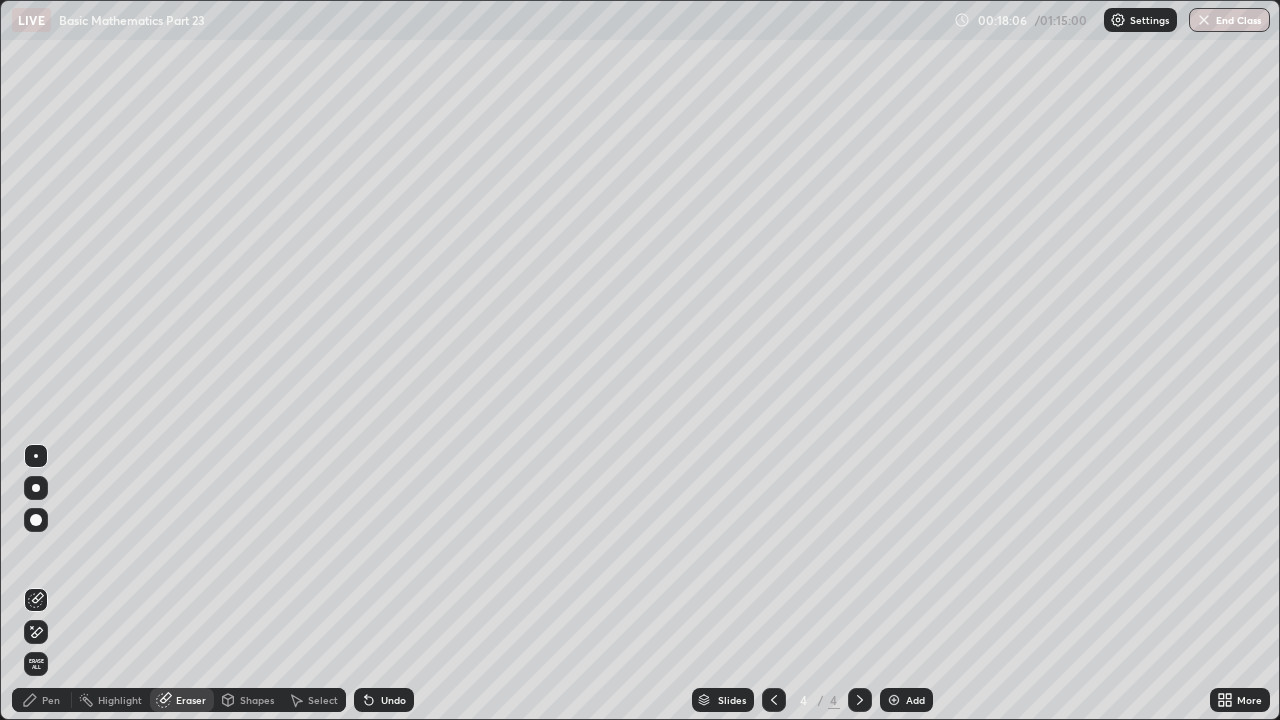 click on "Pen" at bounding box center (42, 700) 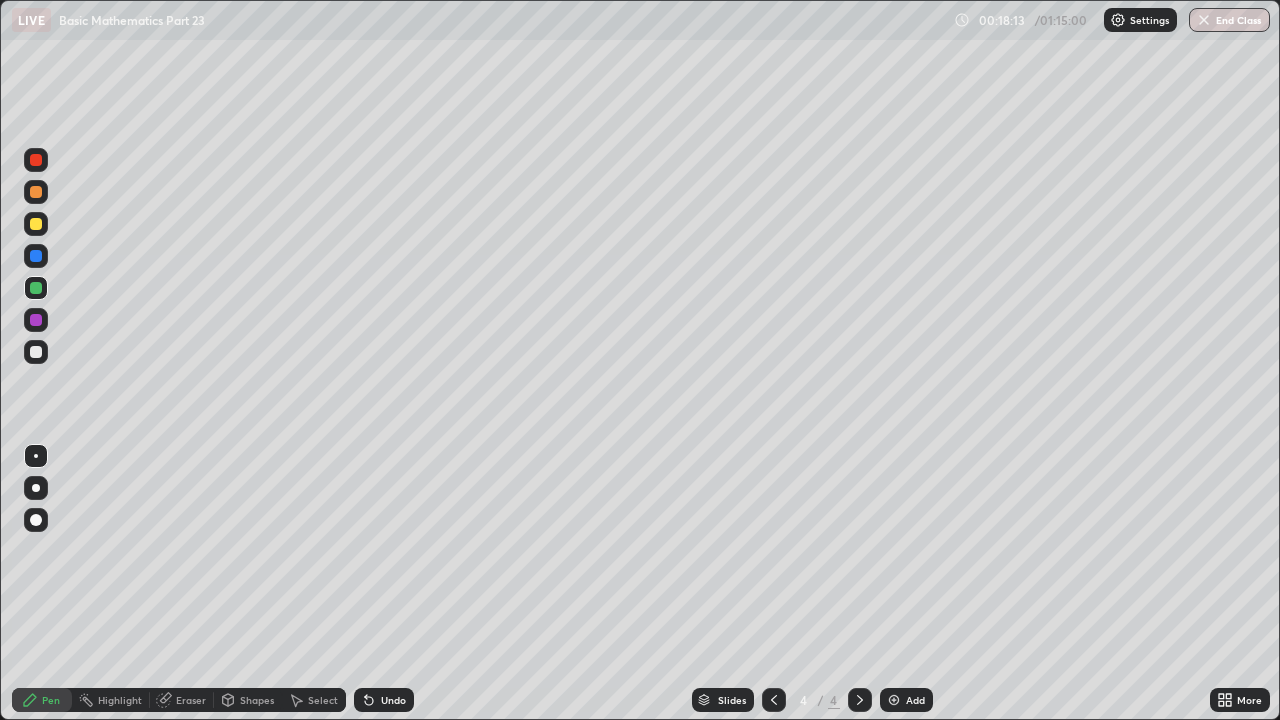click at bounding box center (36, 352) 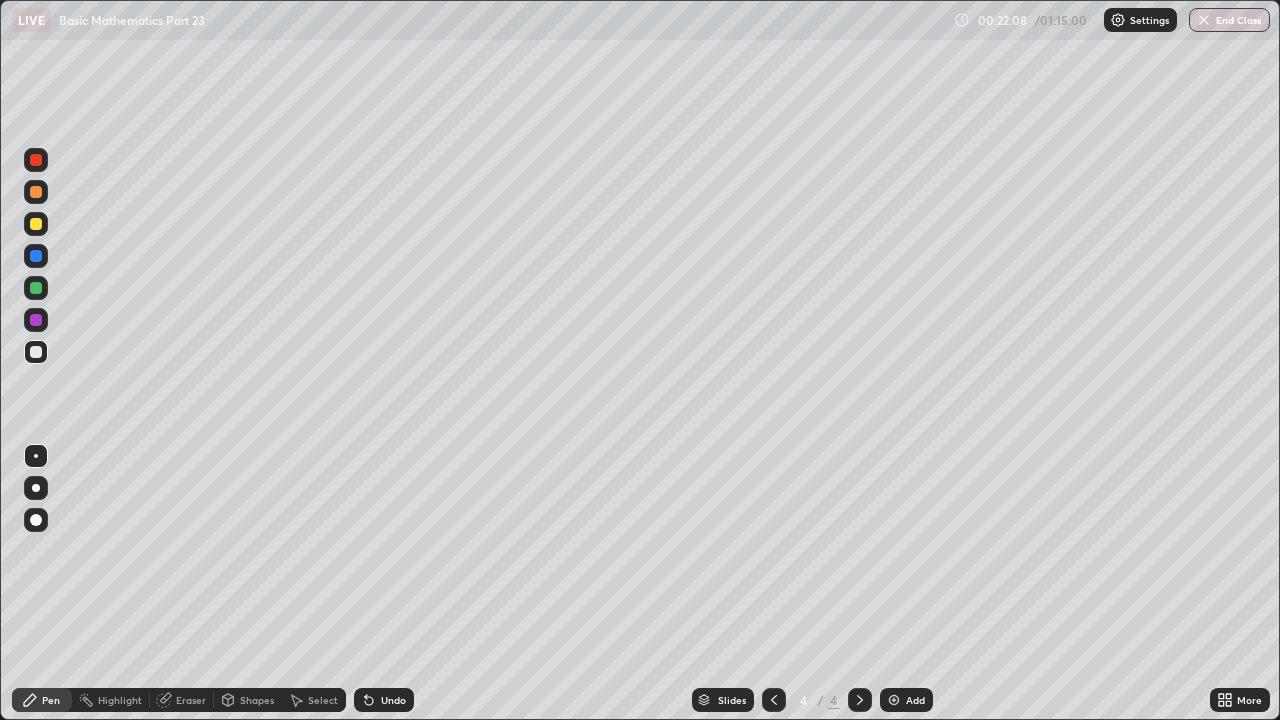 click at bounding box center [894, 700] 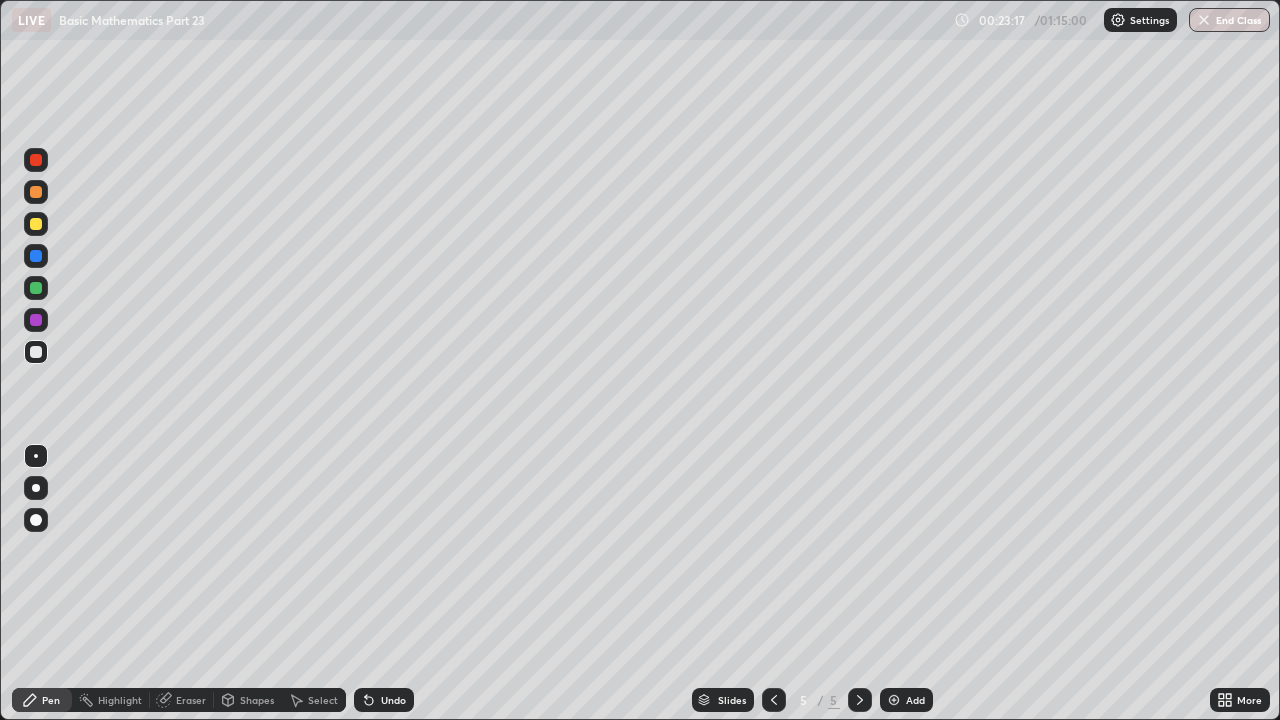 click 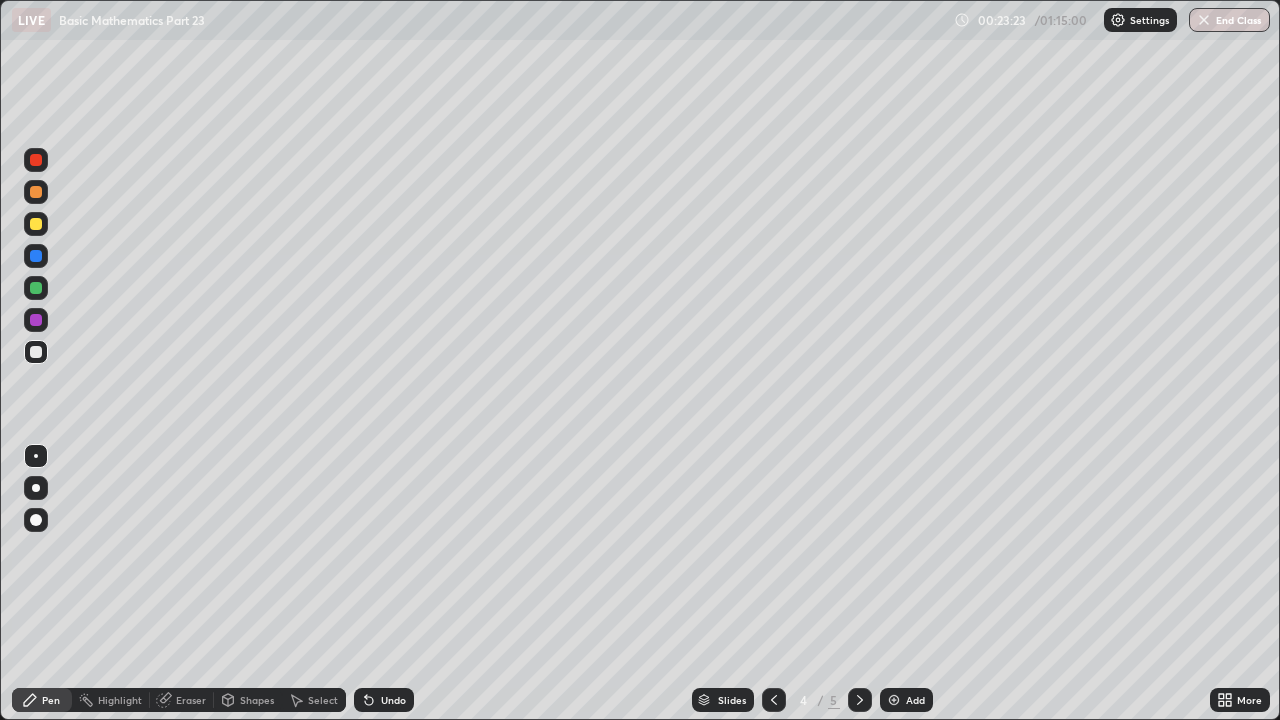 click 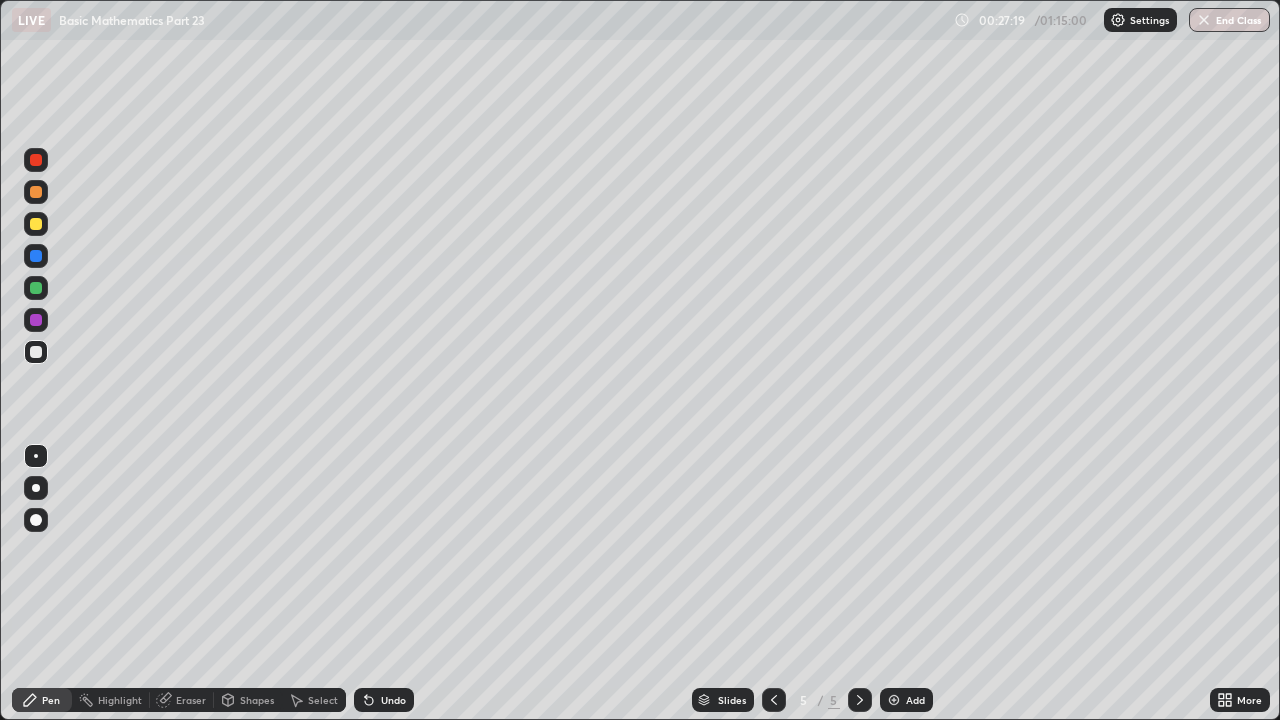 click 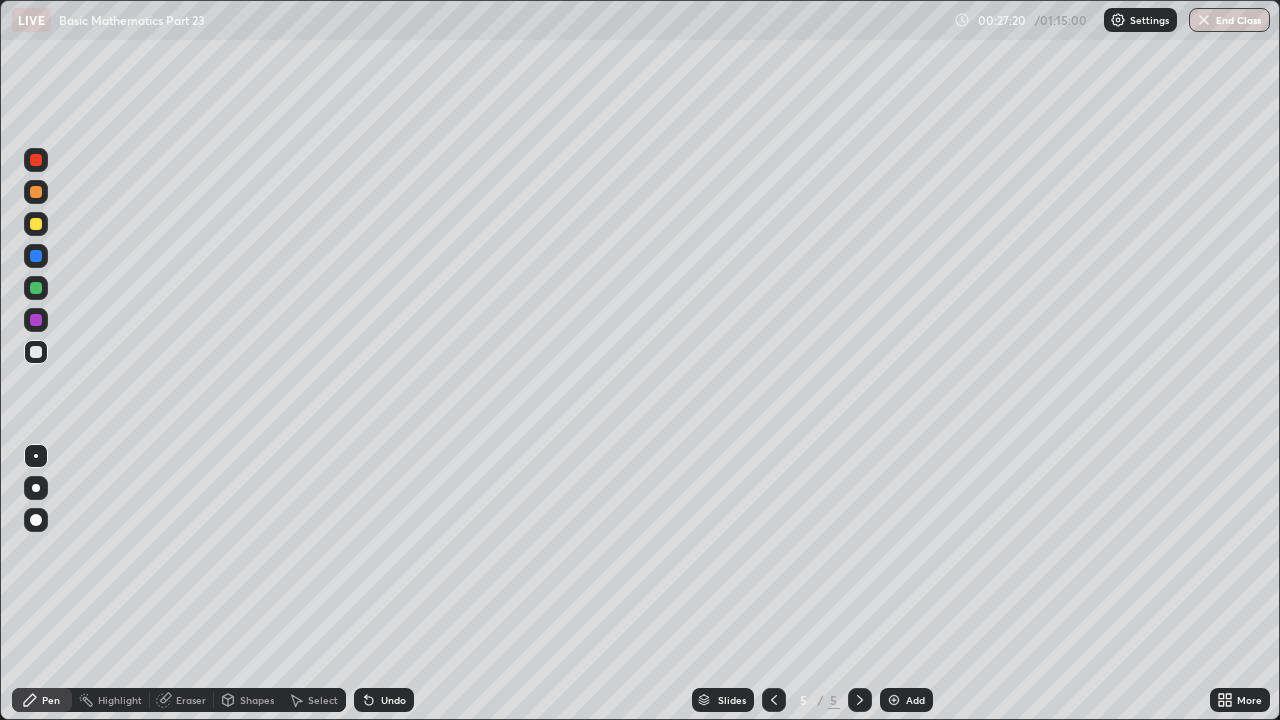 click on "Undo" at bounding box center [384, 700] 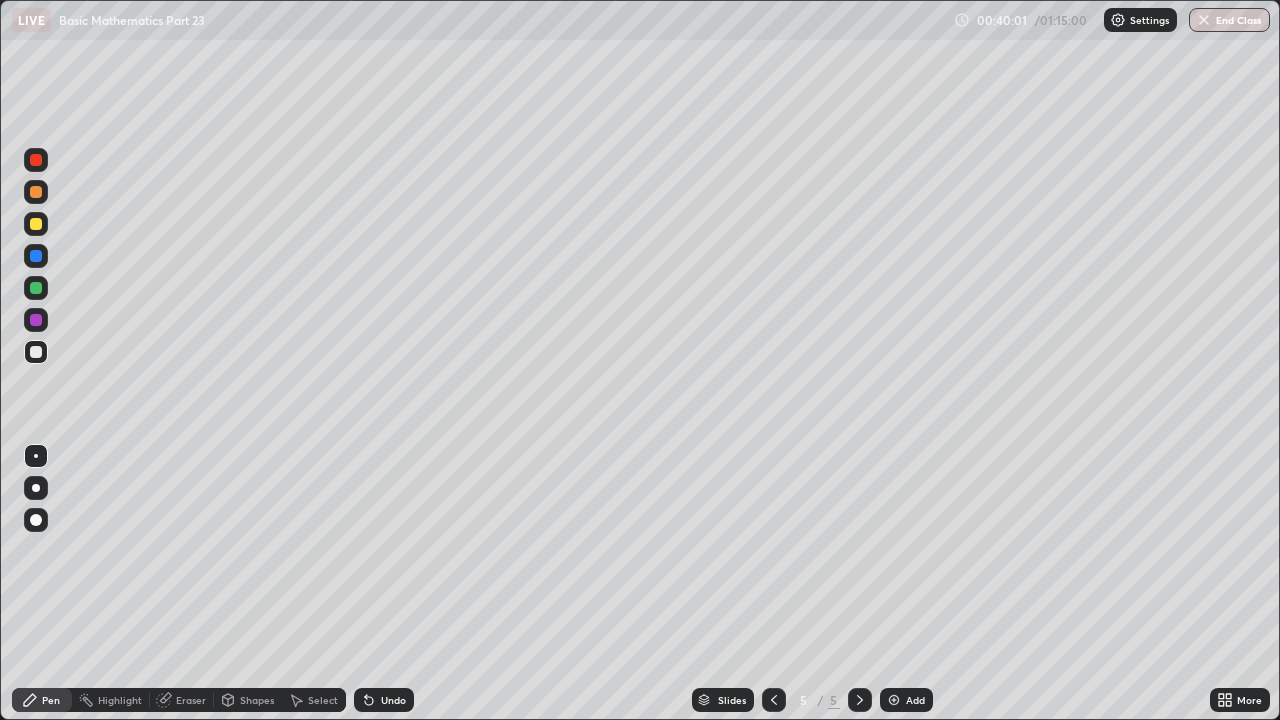 click on "Add" at bounding box center [906, 700] 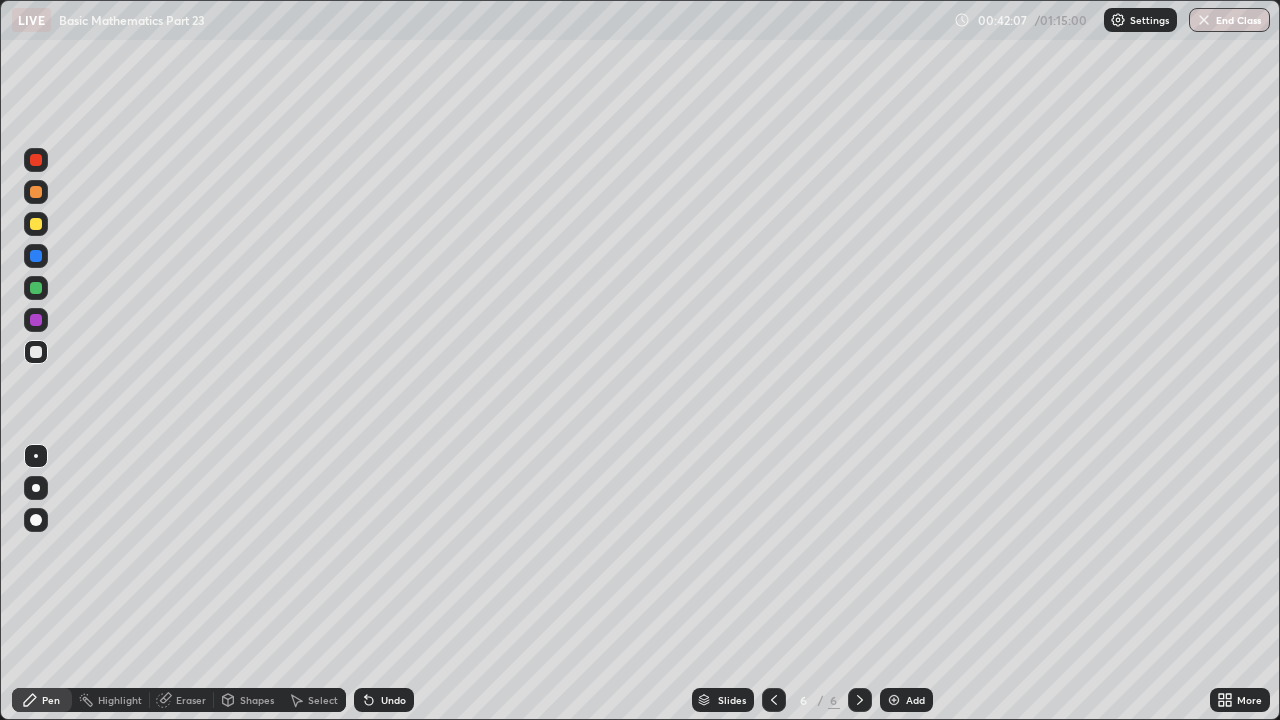 click at bounding box center [774, 700] 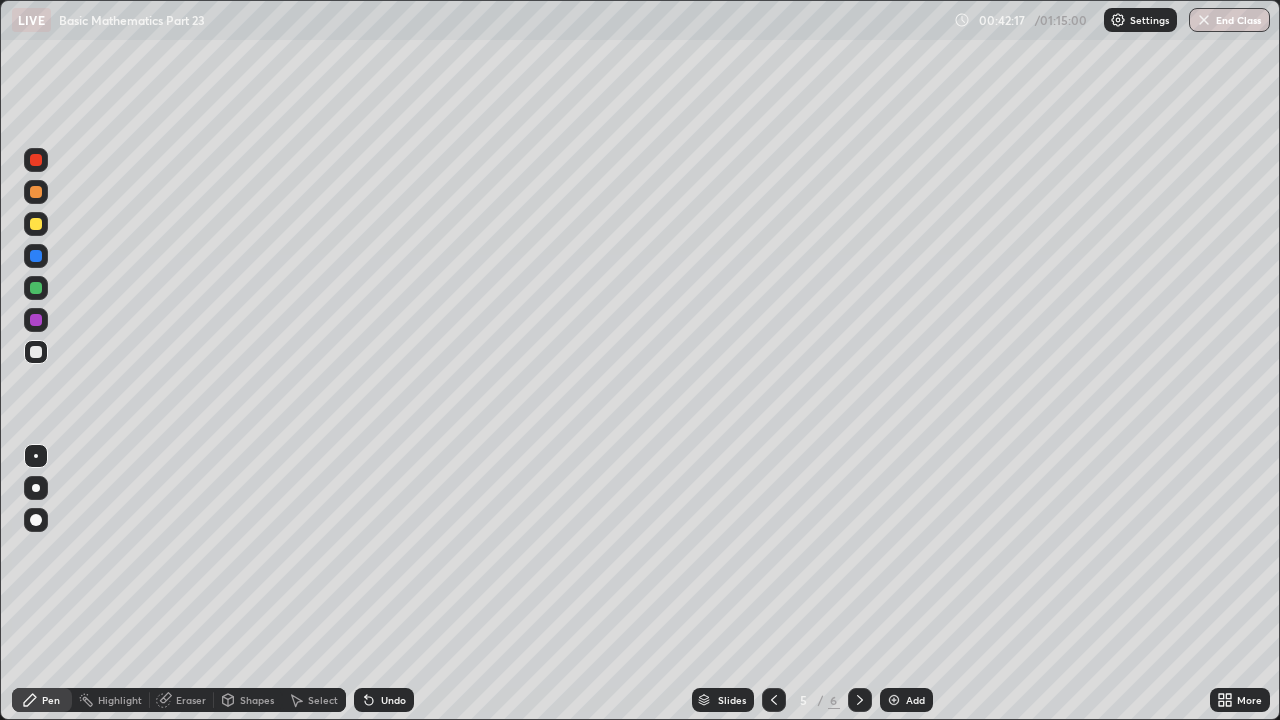 click 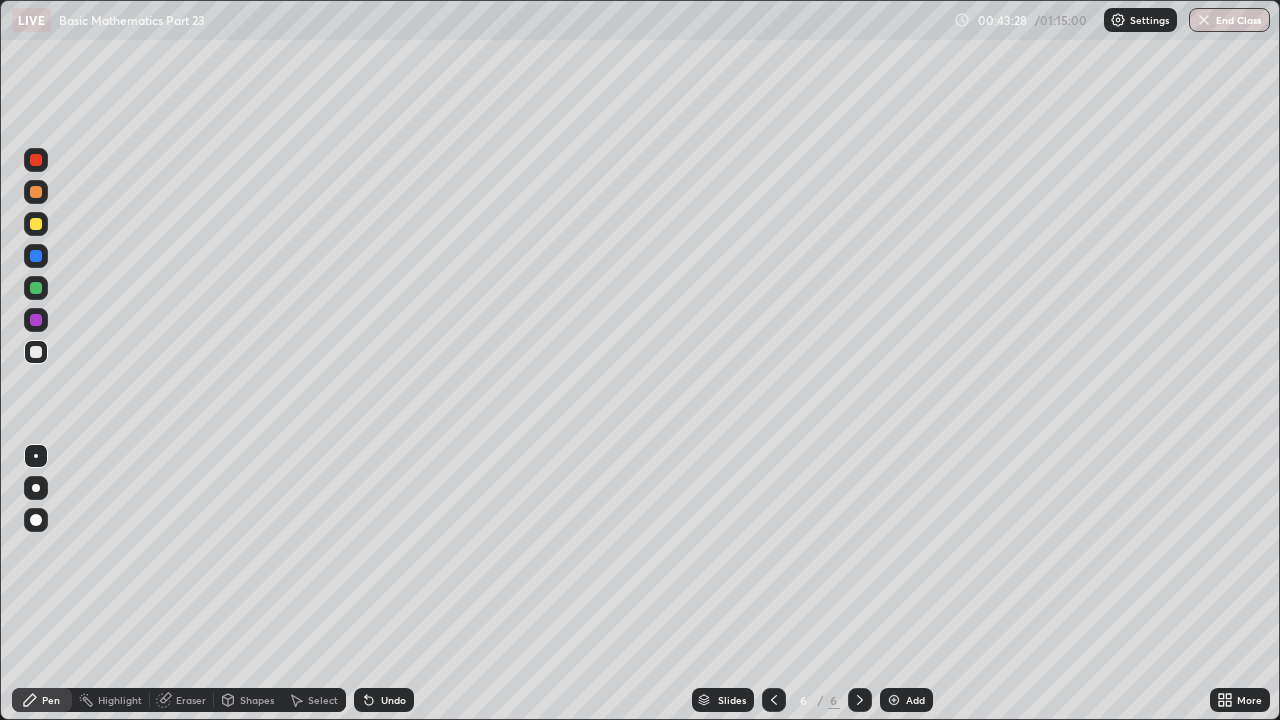 click 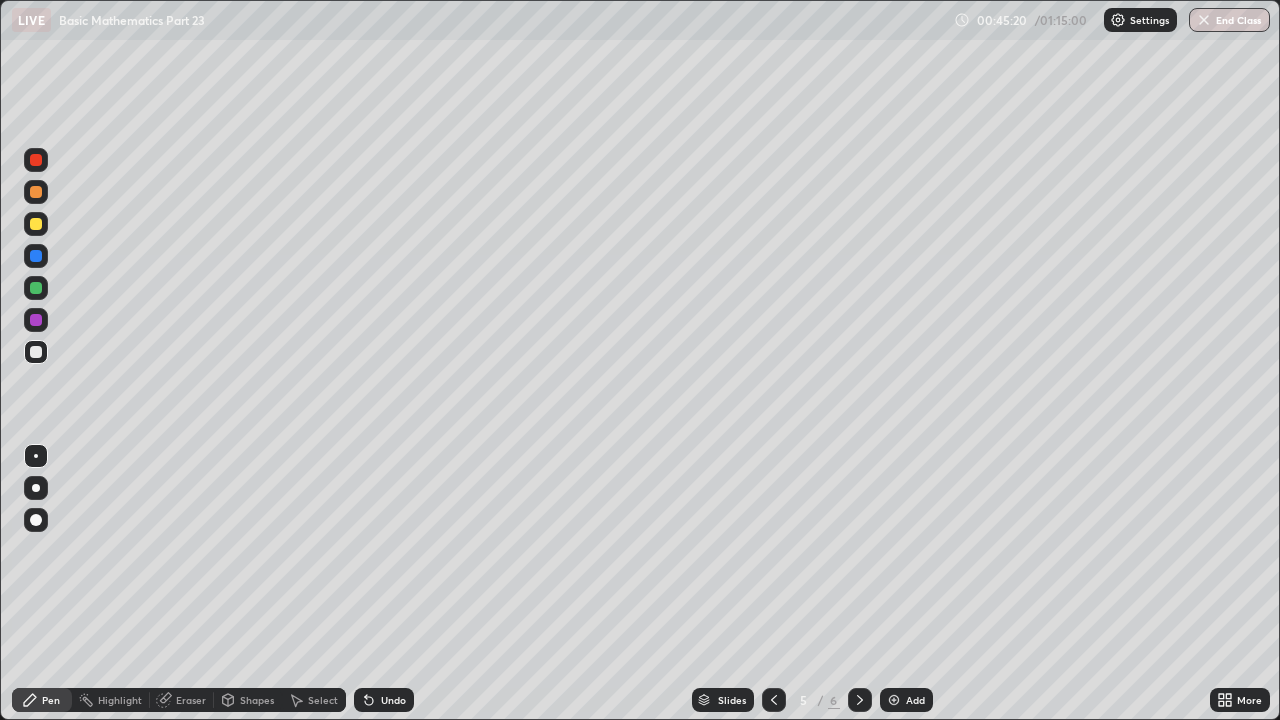 click 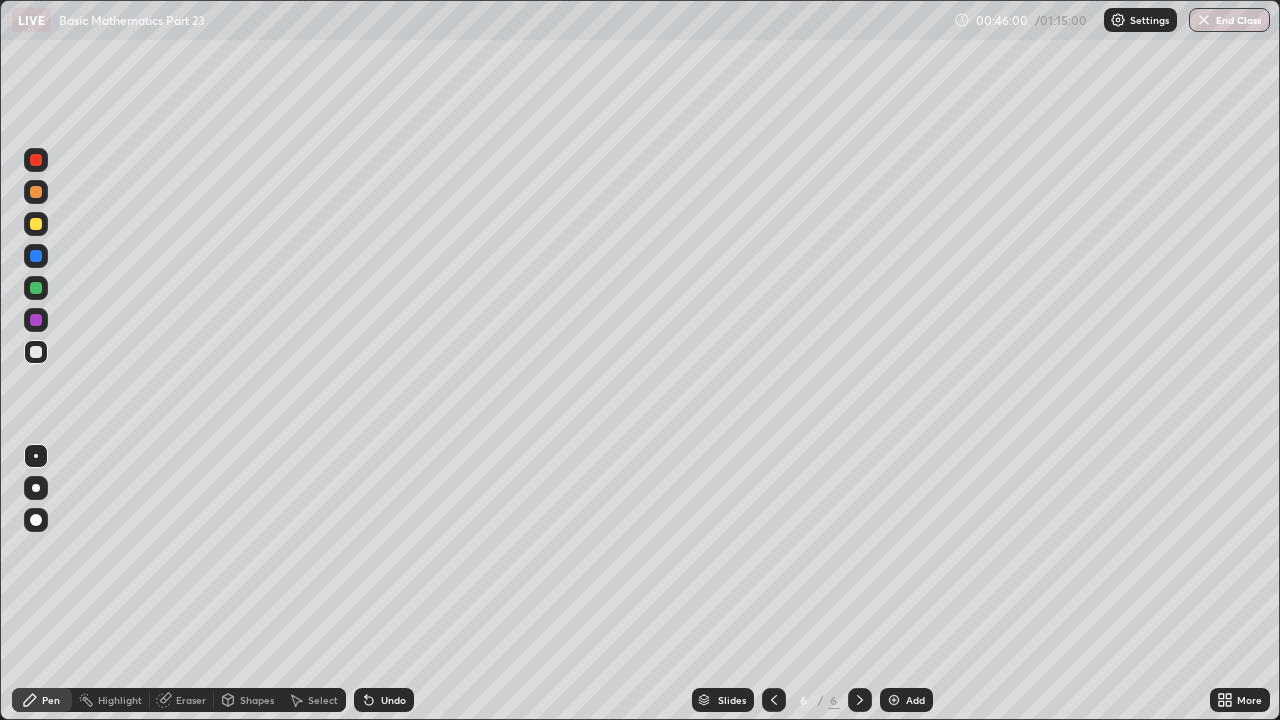 click 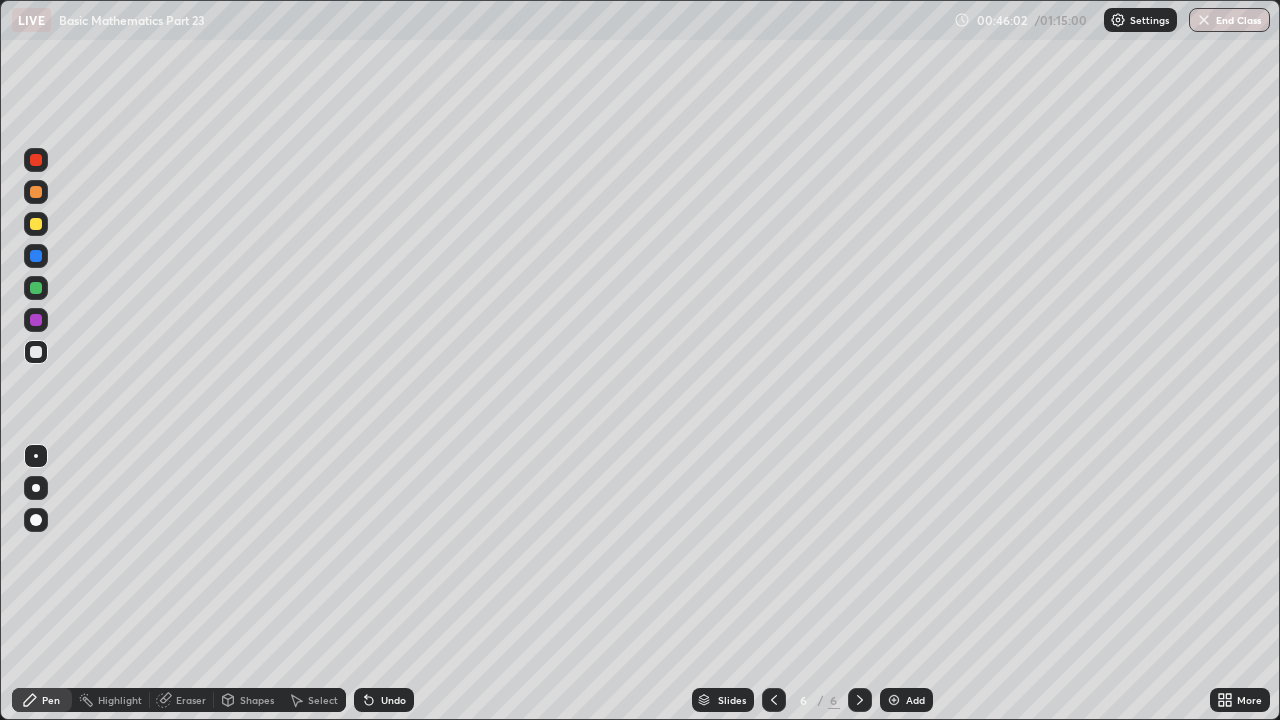 click 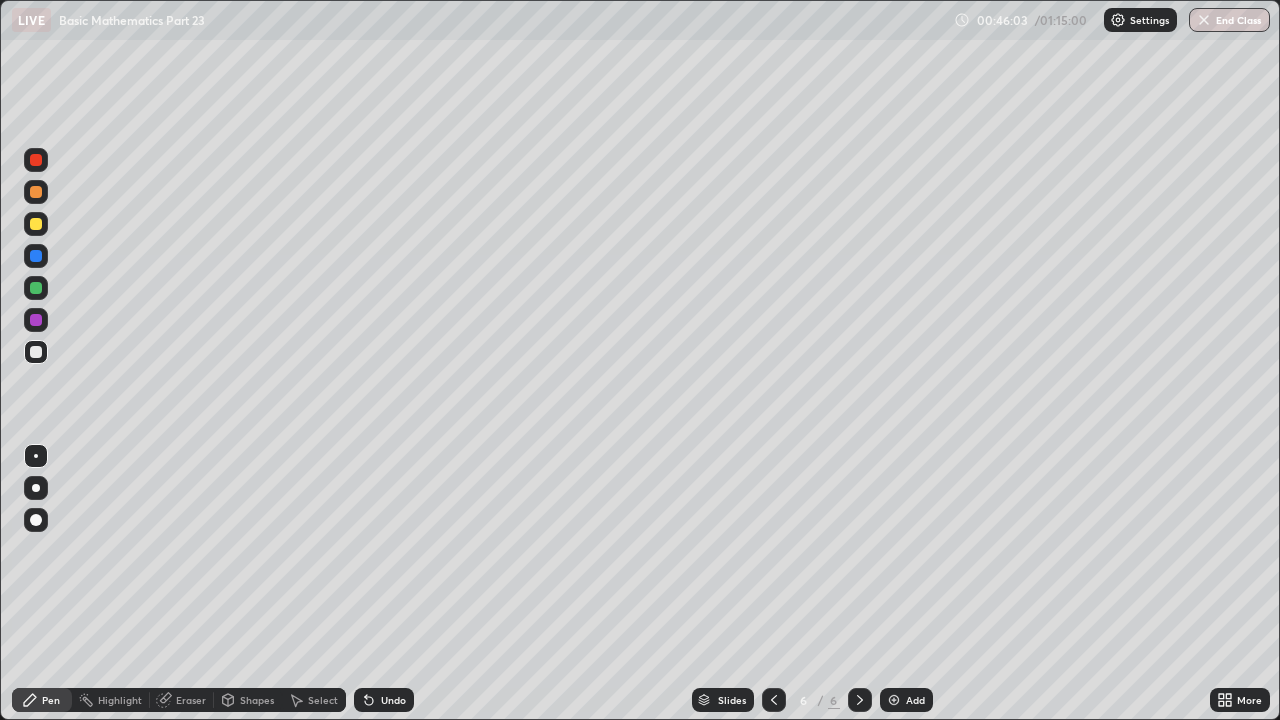 click 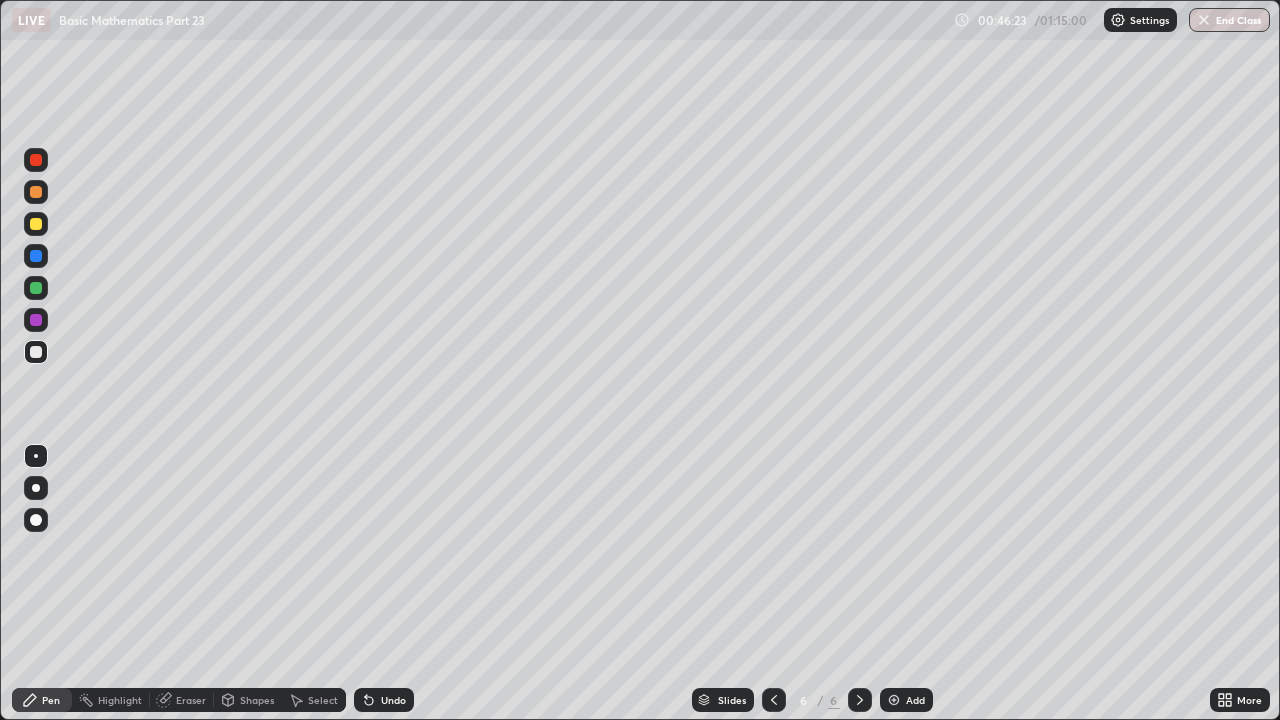 click 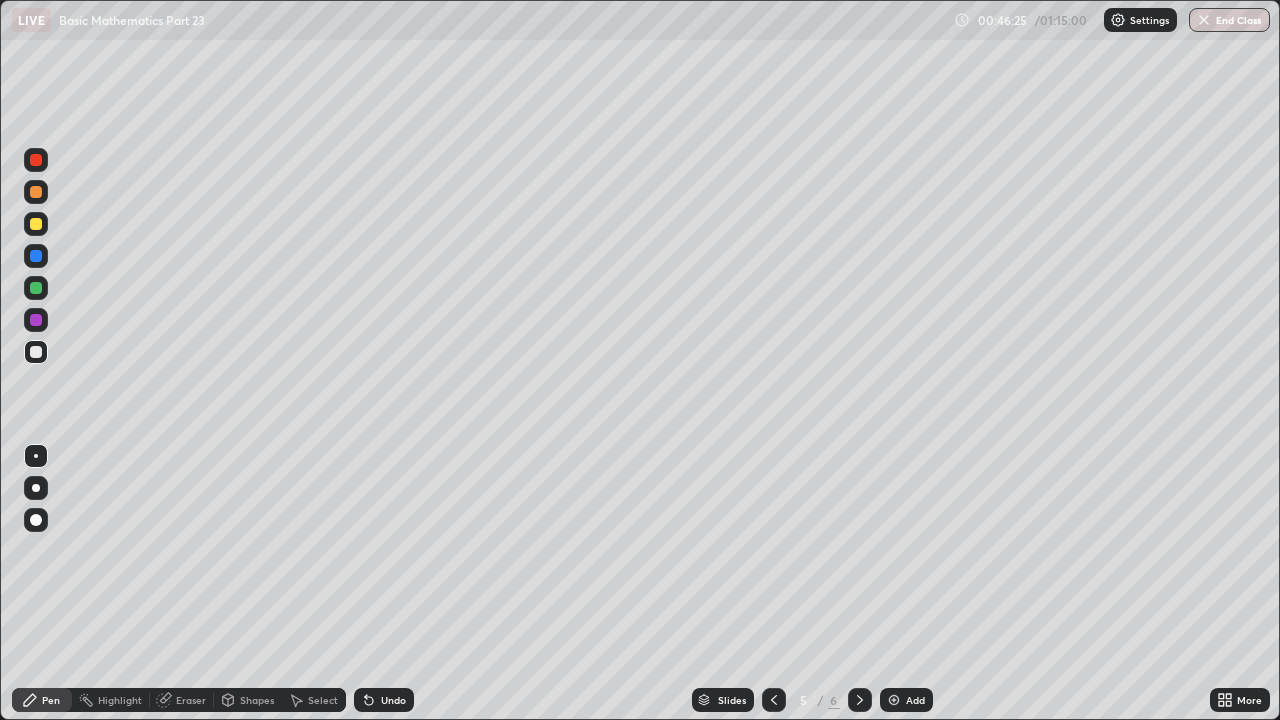 click at bounding box center [860, 700] 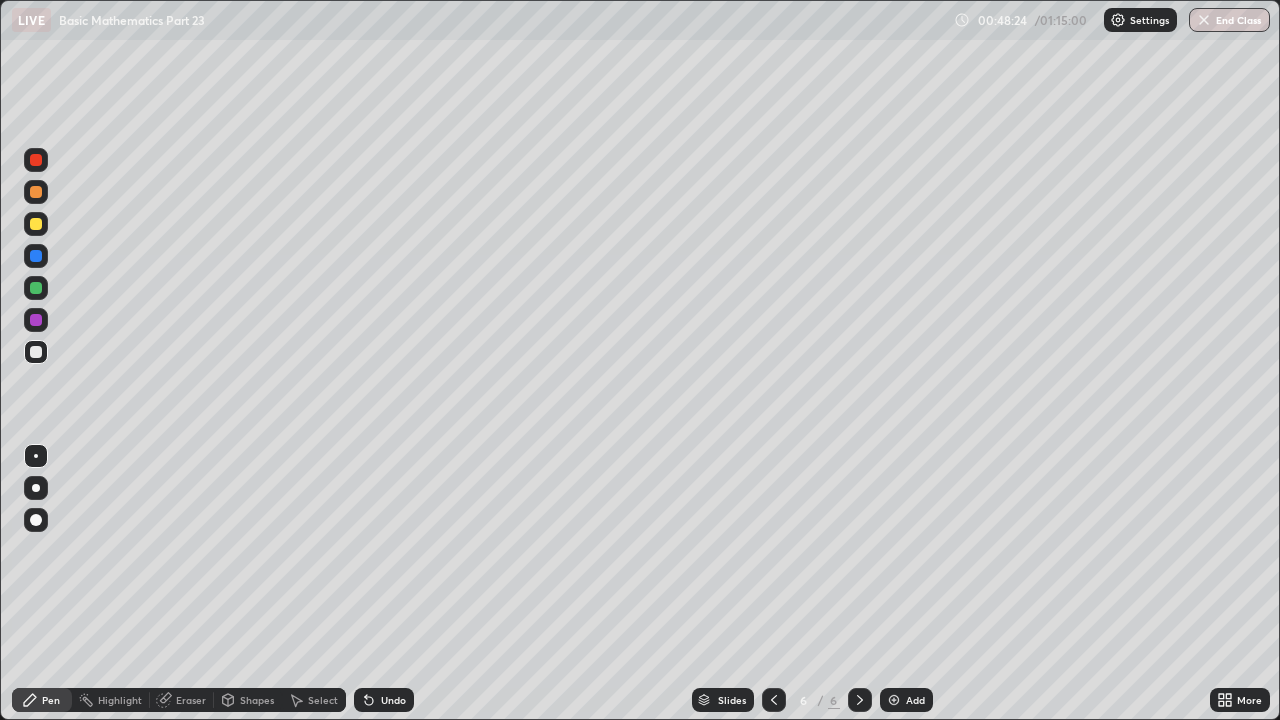 click on "Eraser" at bounding box center [191, 700] 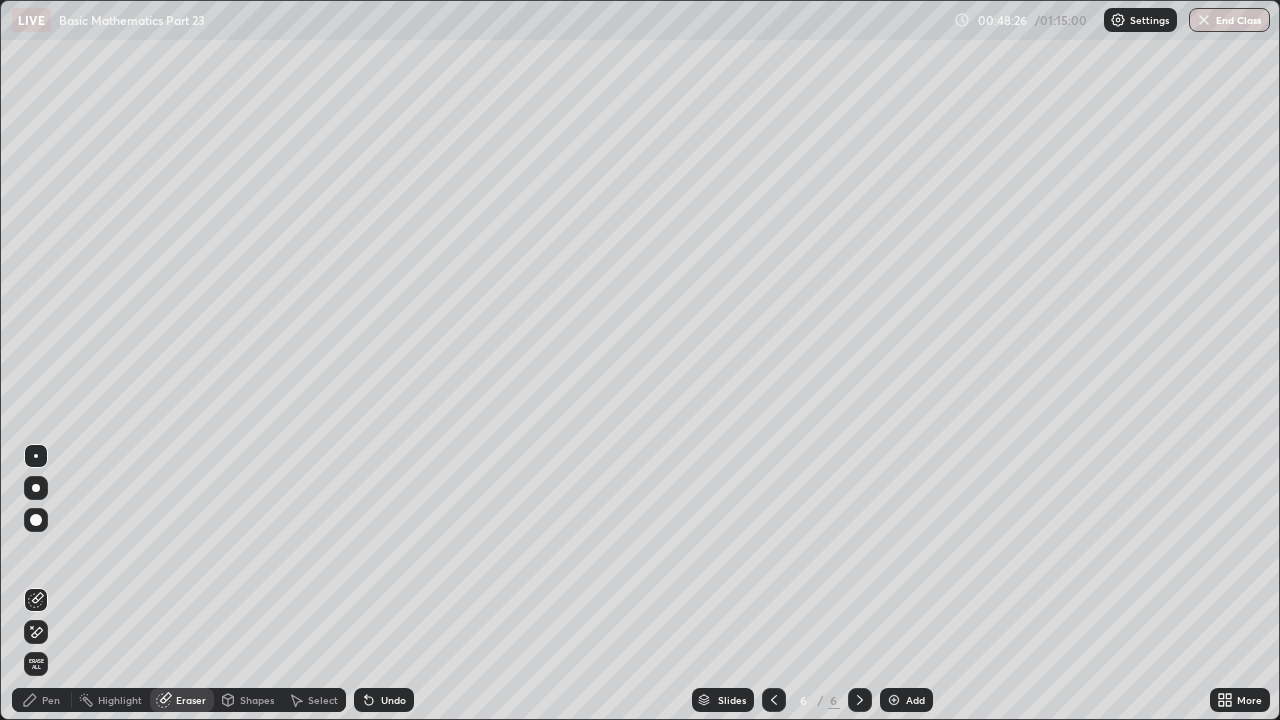 click on "Pen" at bounding box center [51, 700] 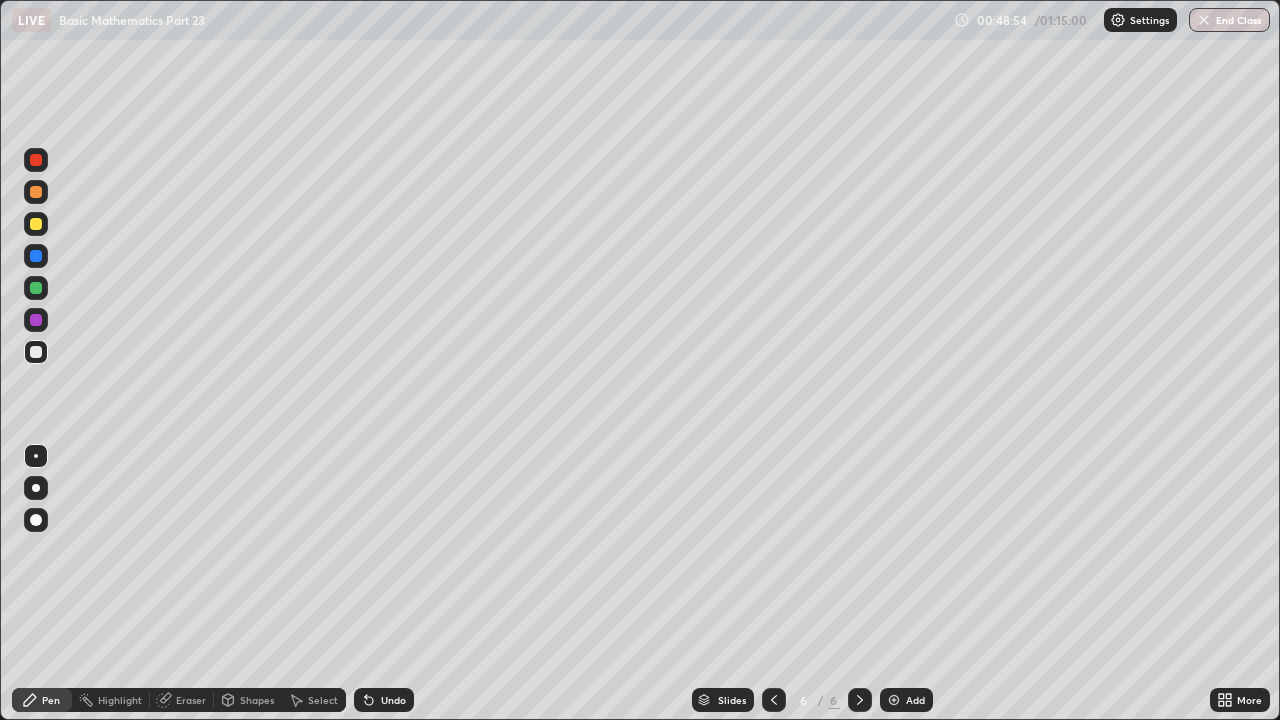 click on "Undo" at bounding box center [393, 700] 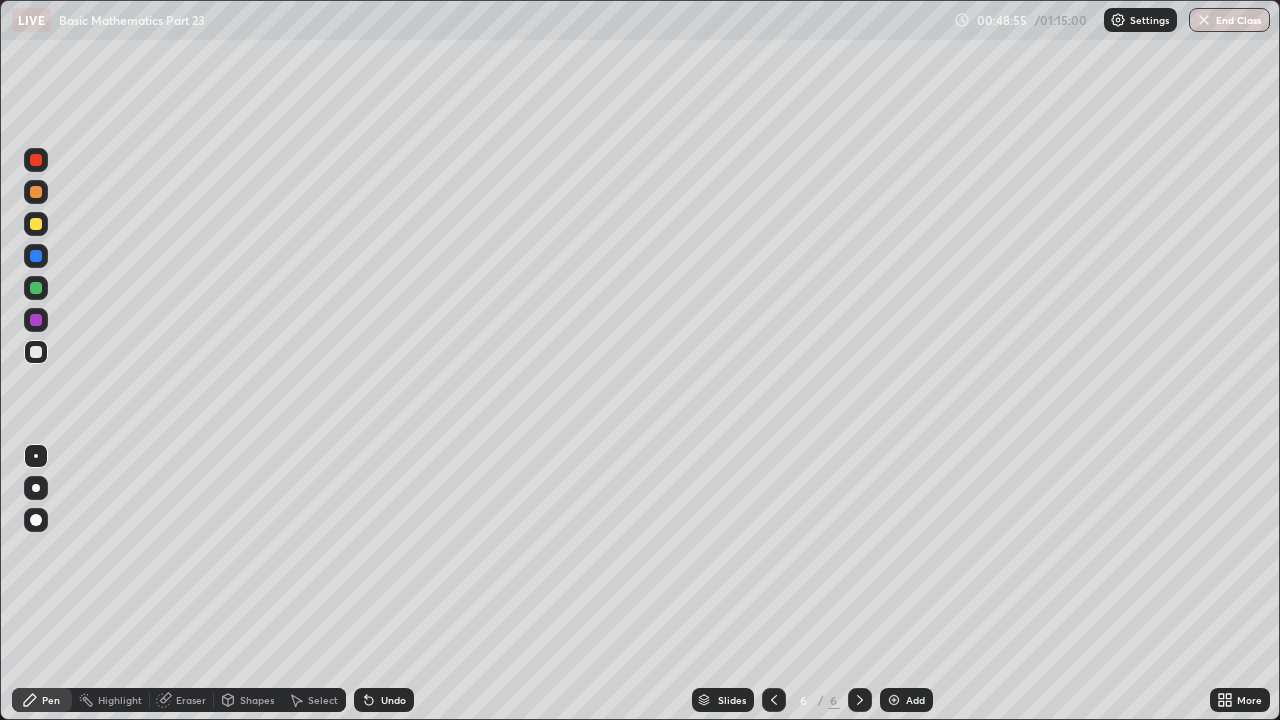 click on "Undo" at bounding box center [393, 700] 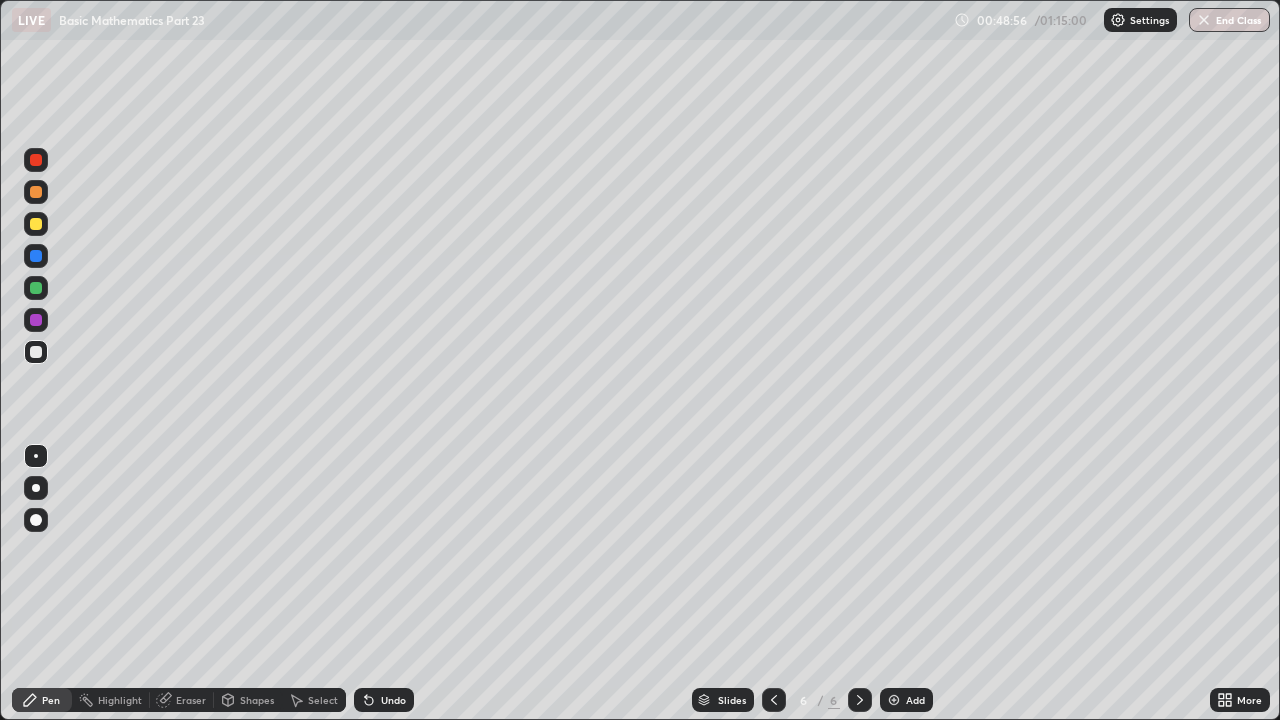 click on "Eraser" at bounding box center [191, 700] 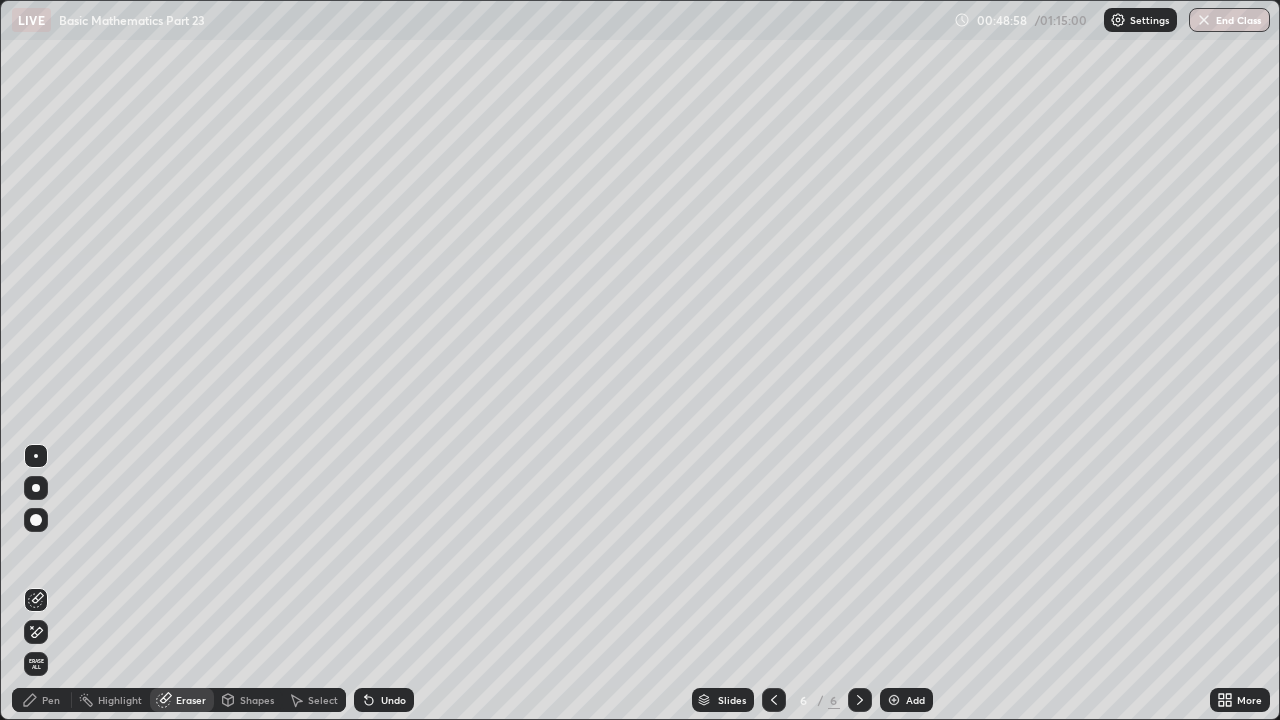 click on "Pen" at bounding box center (51, 700) 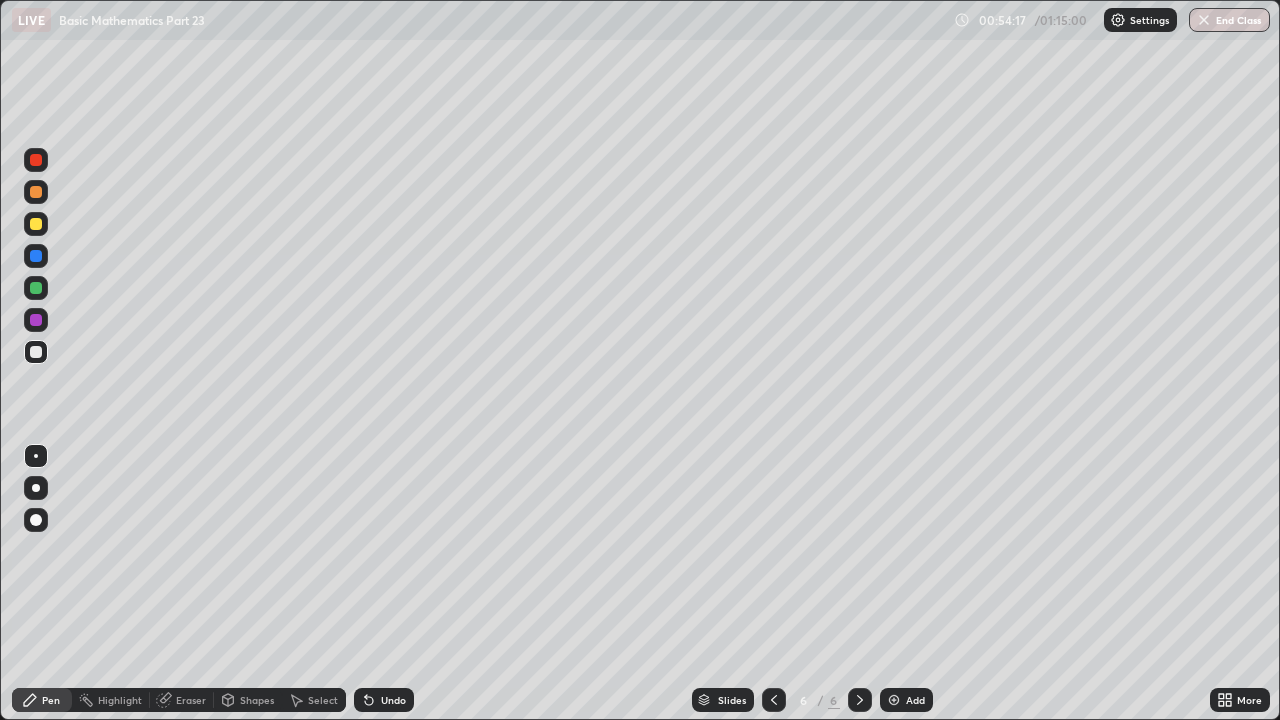 click at bounding box center (894, 700) 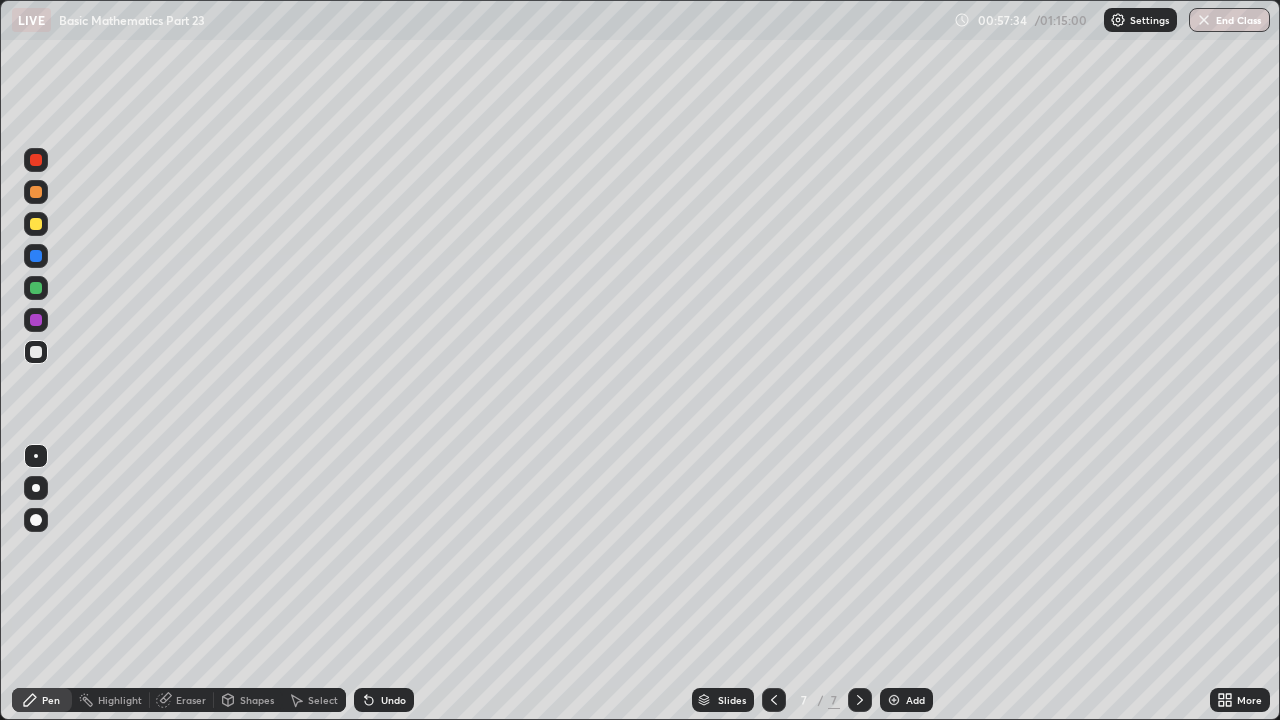 click on "Eraser" at bounding box center [191, 700] 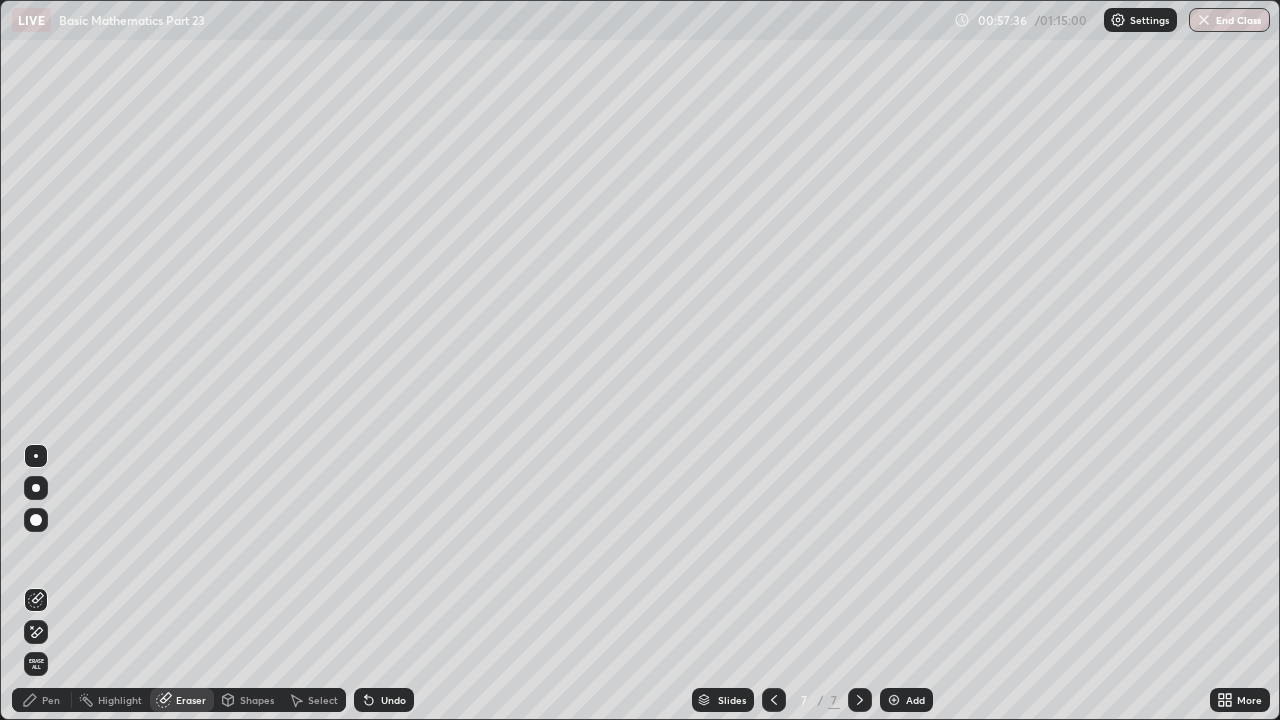 click on "Pen" at bounding box center [51, 700] 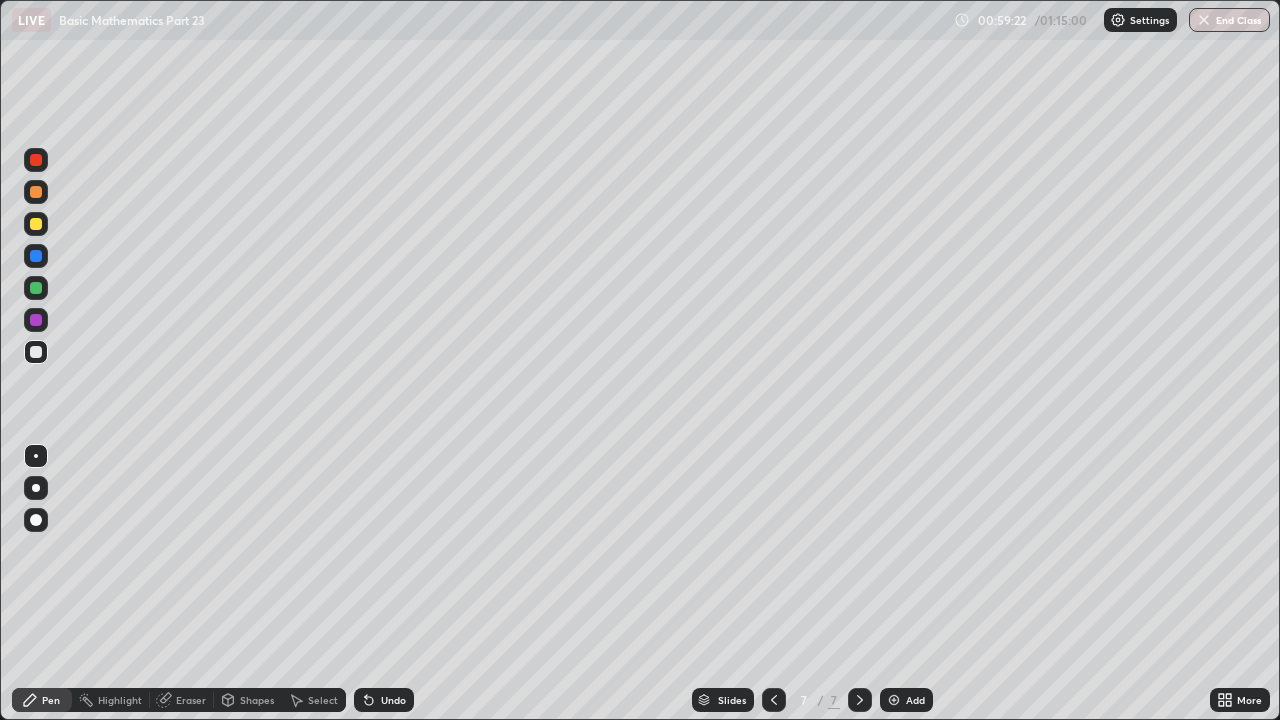 click on "Eraser" at bounding box center [191, 700] 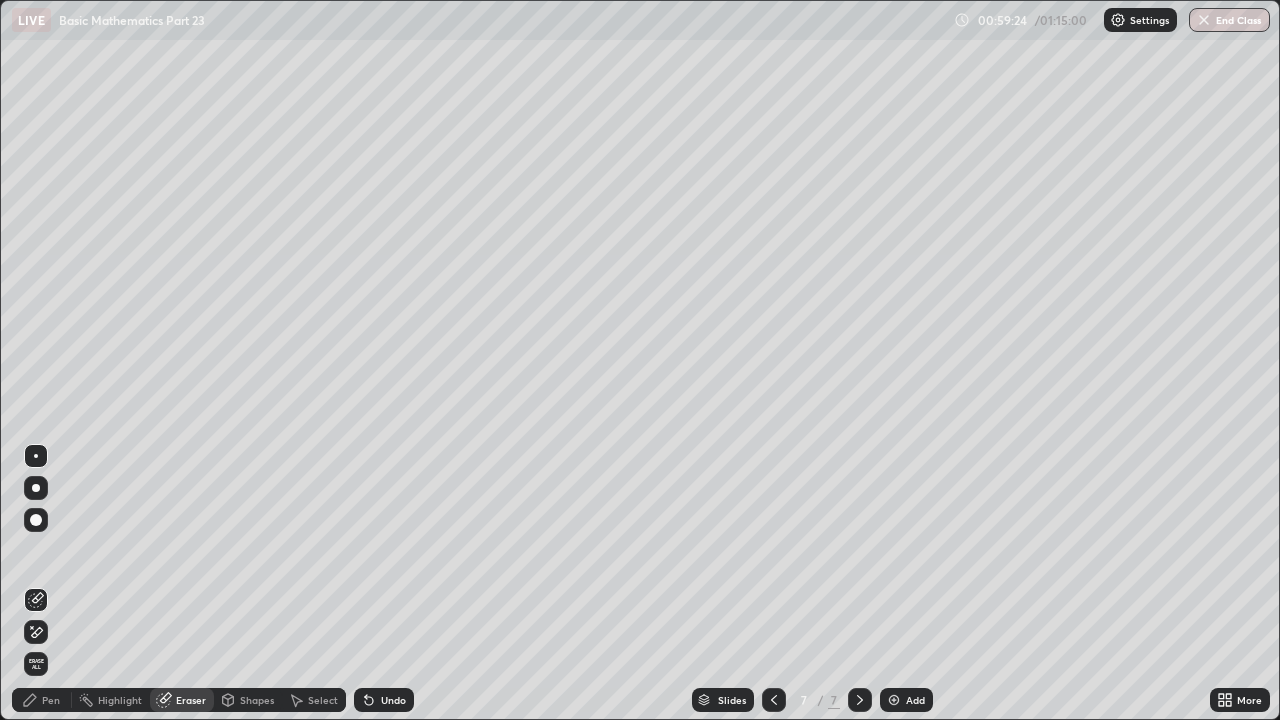 click on "Pen" at bounding box center (51, 700) 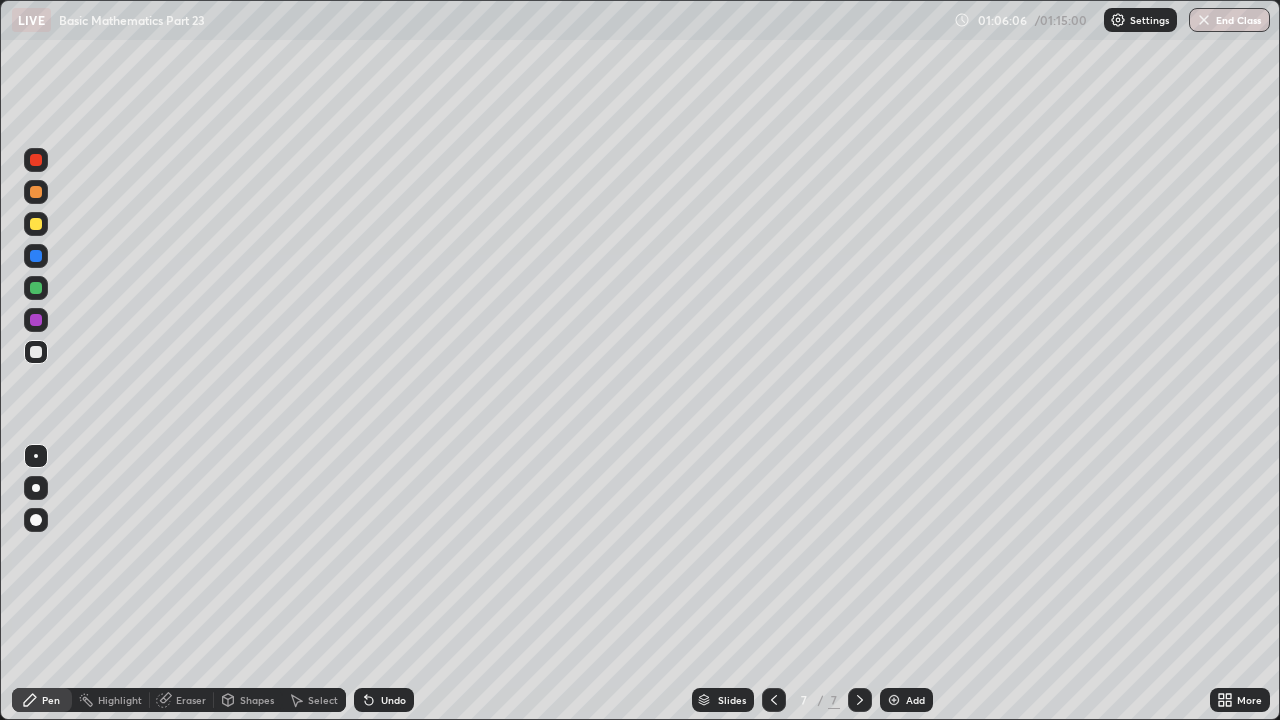 click at bounding box center [894, 700] 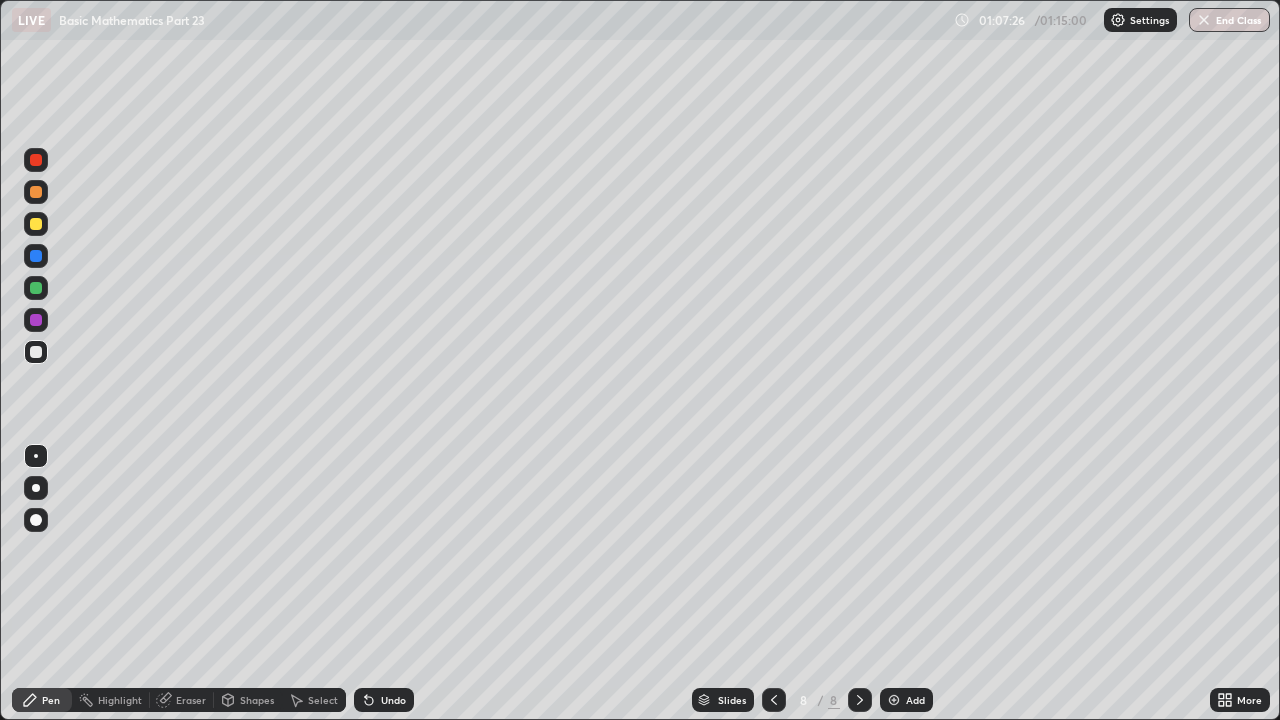 click on "Eraser" at bounding box center [191, 700] 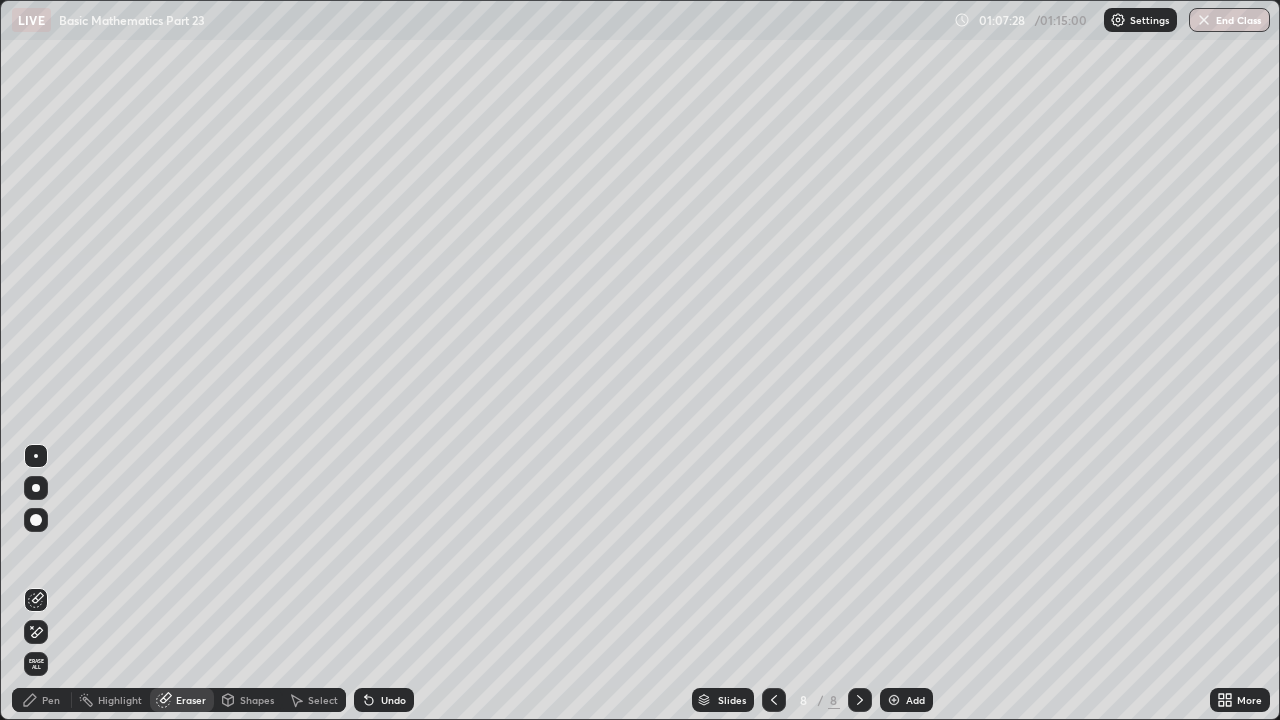 click on "Pen" at bounding box center [51, 700] 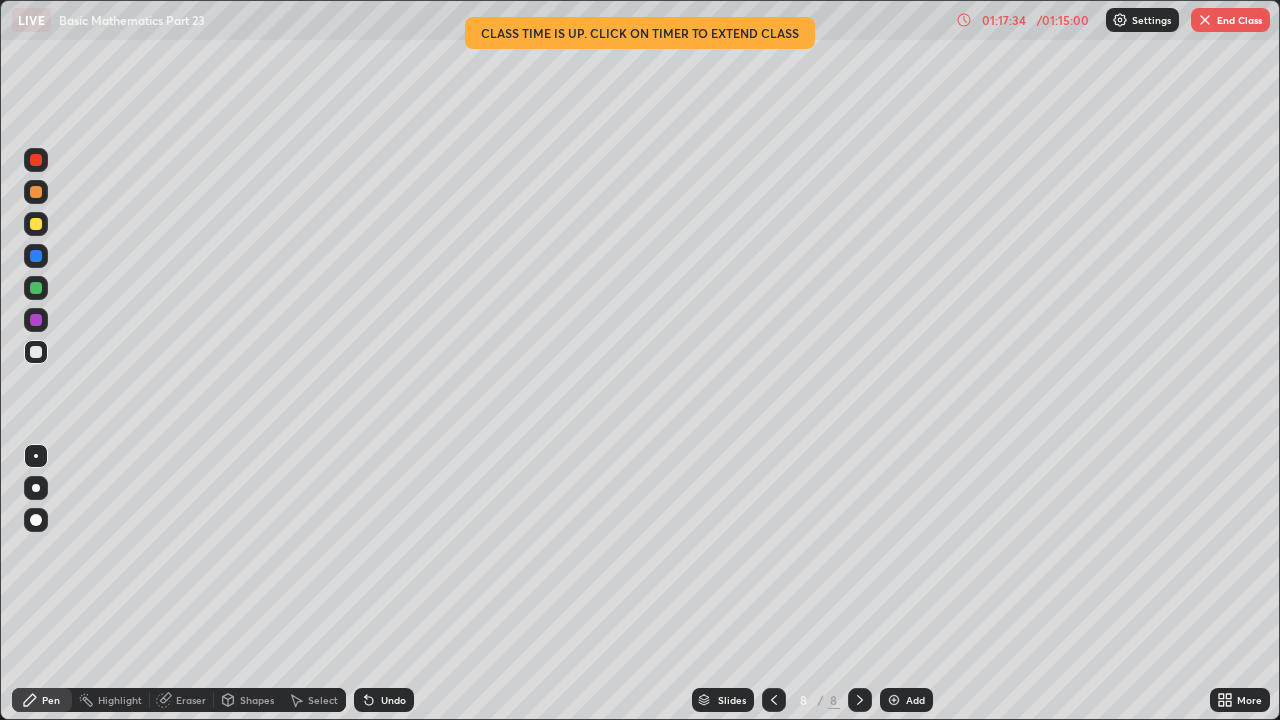 click at bounding box center [894, 700] 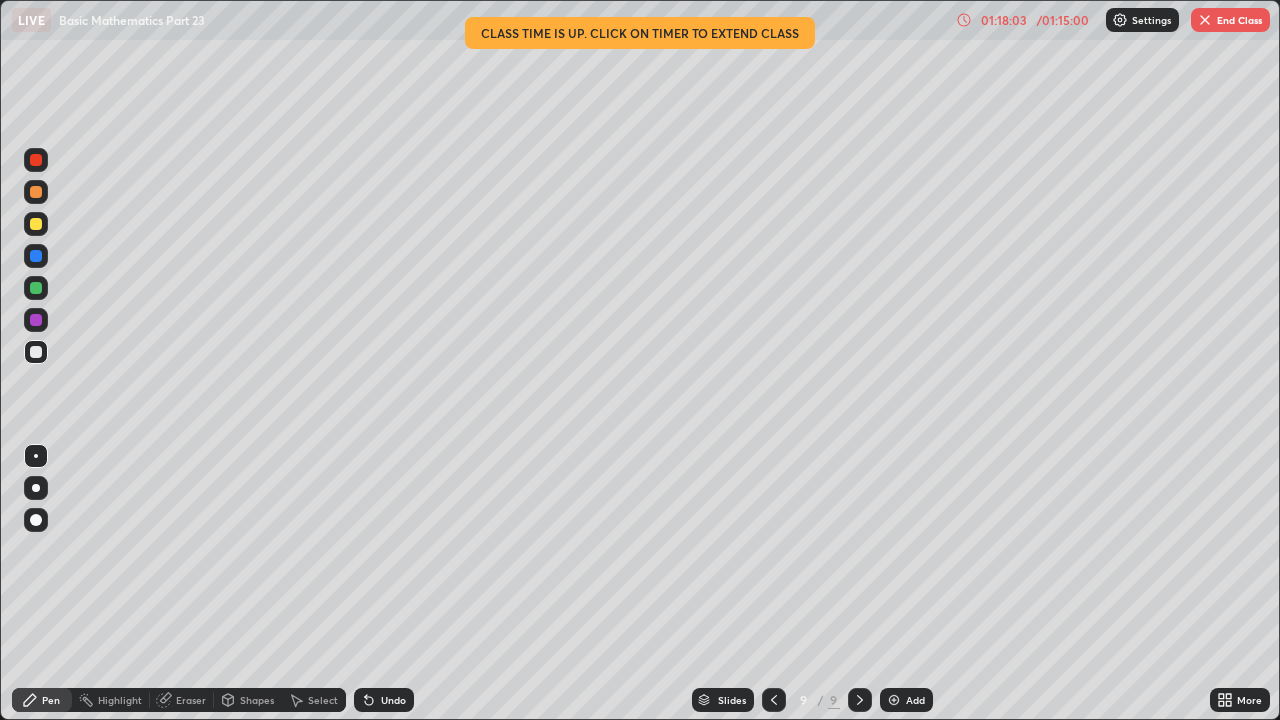 click 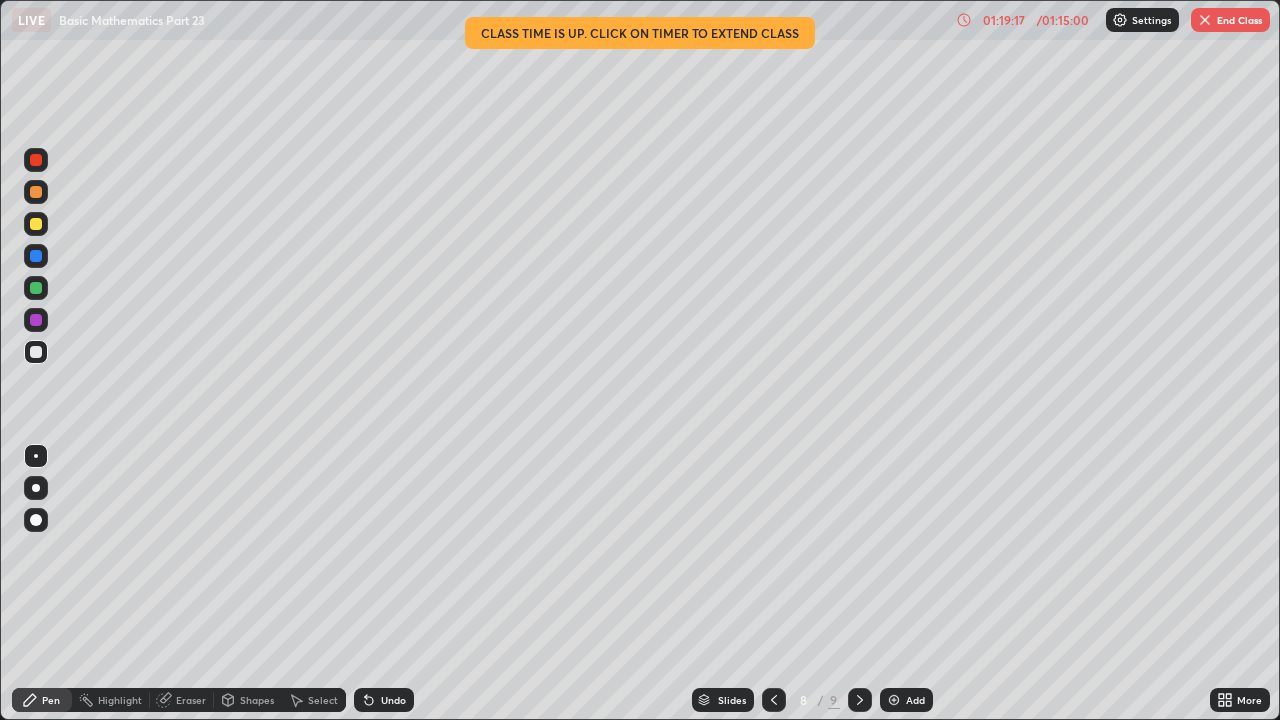 click 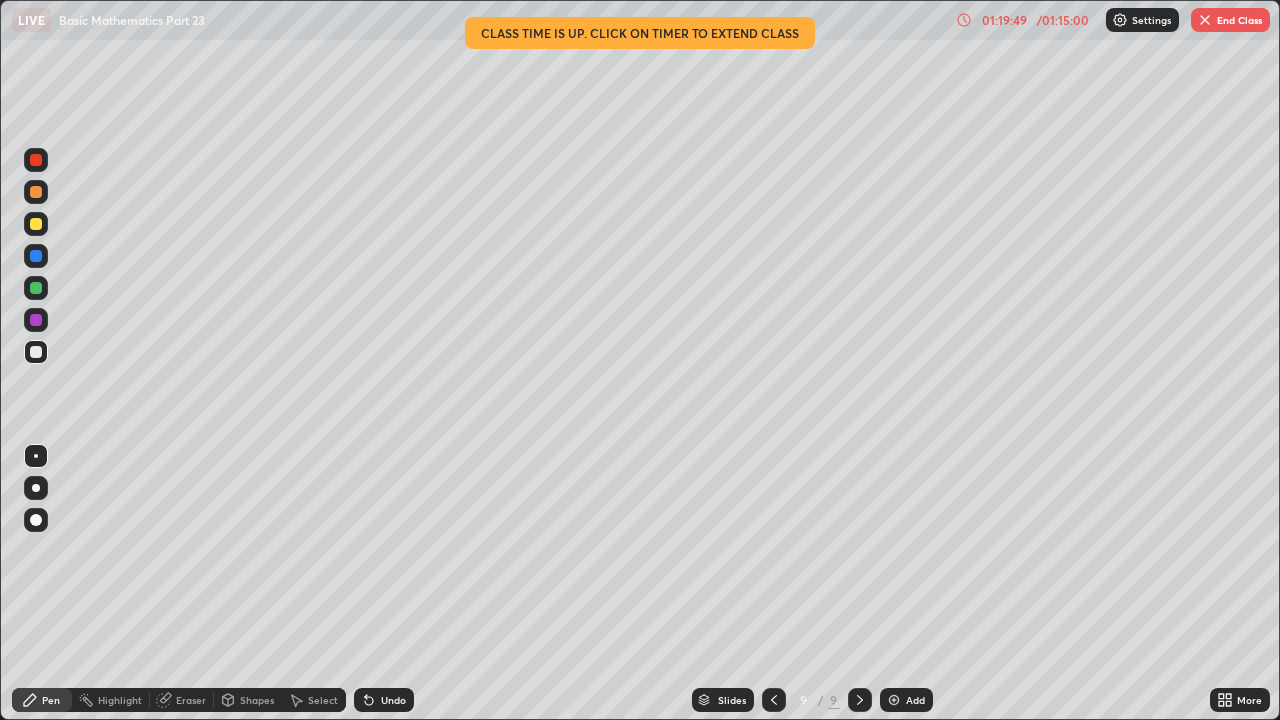 click 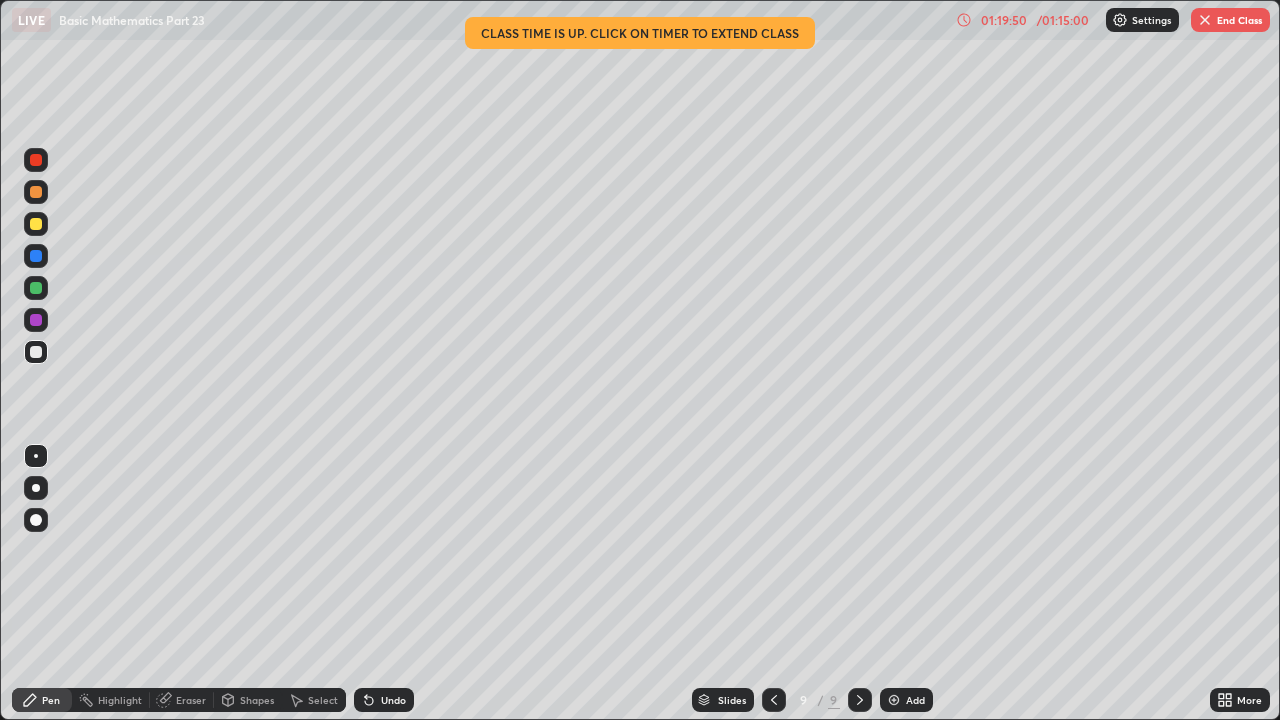 click on "Undo" at bounding box center [384, 700] 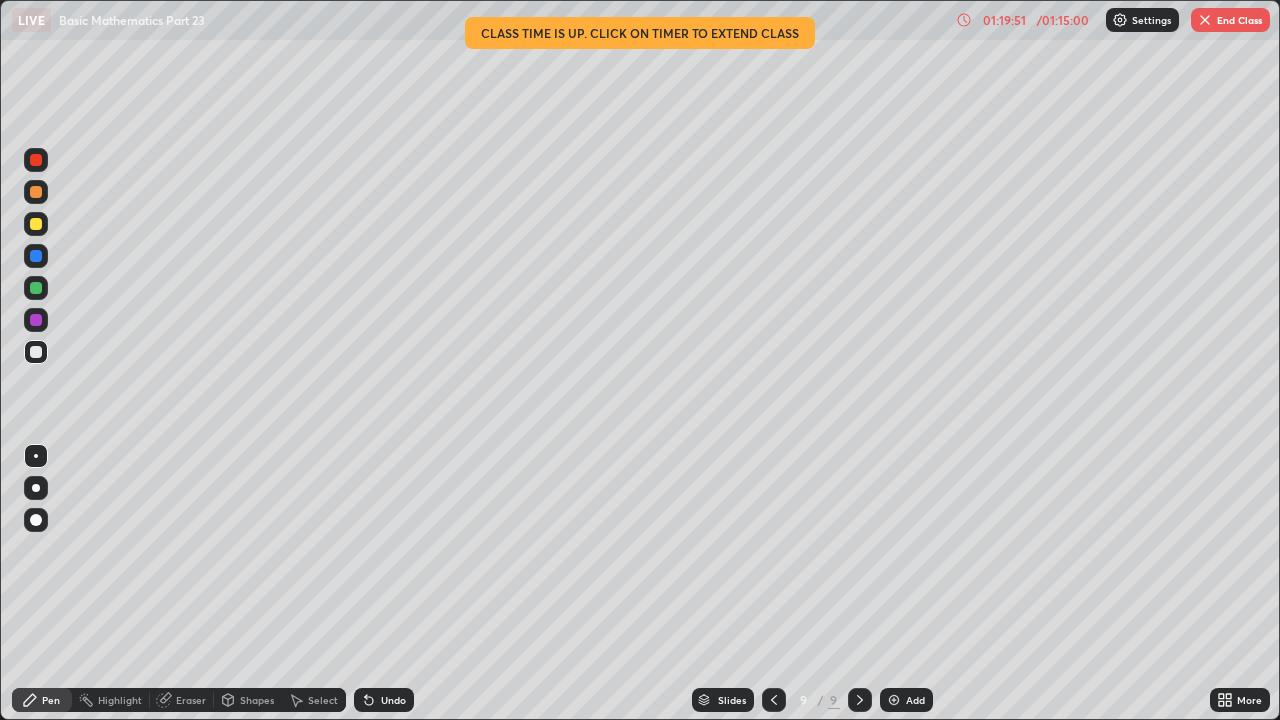 click 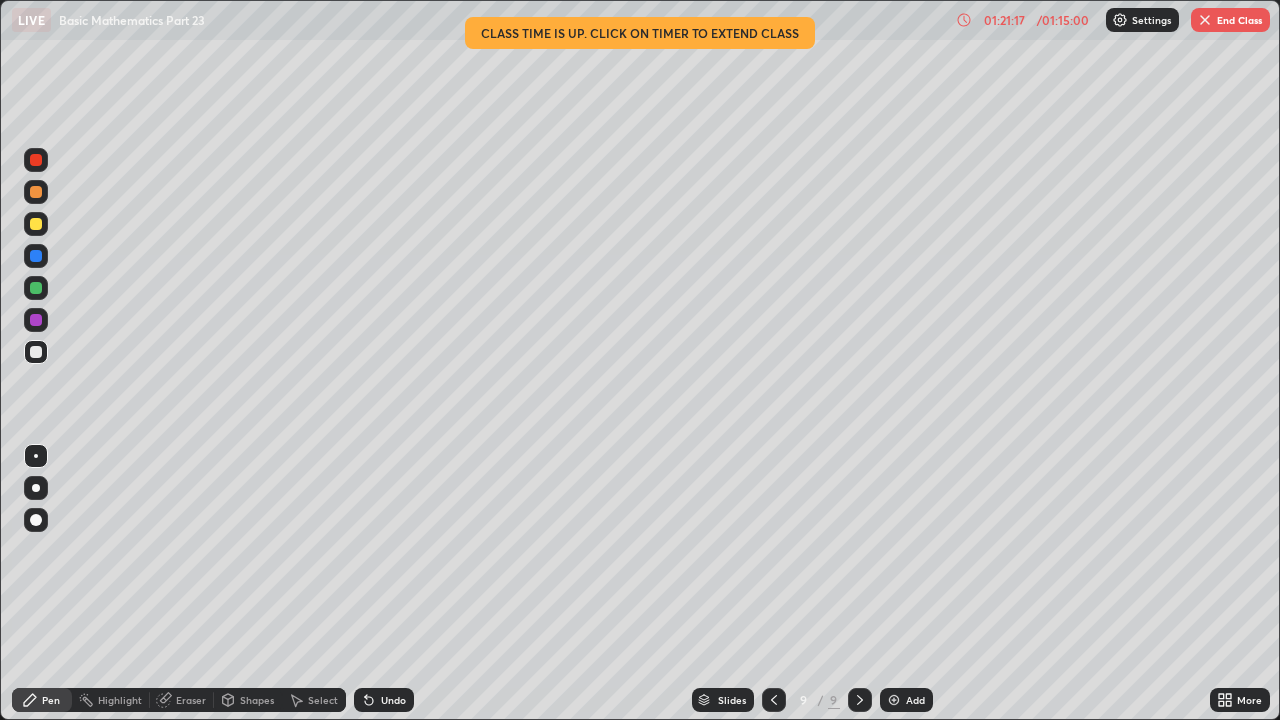 click on "End Class" at bounding box center (1230, 20) 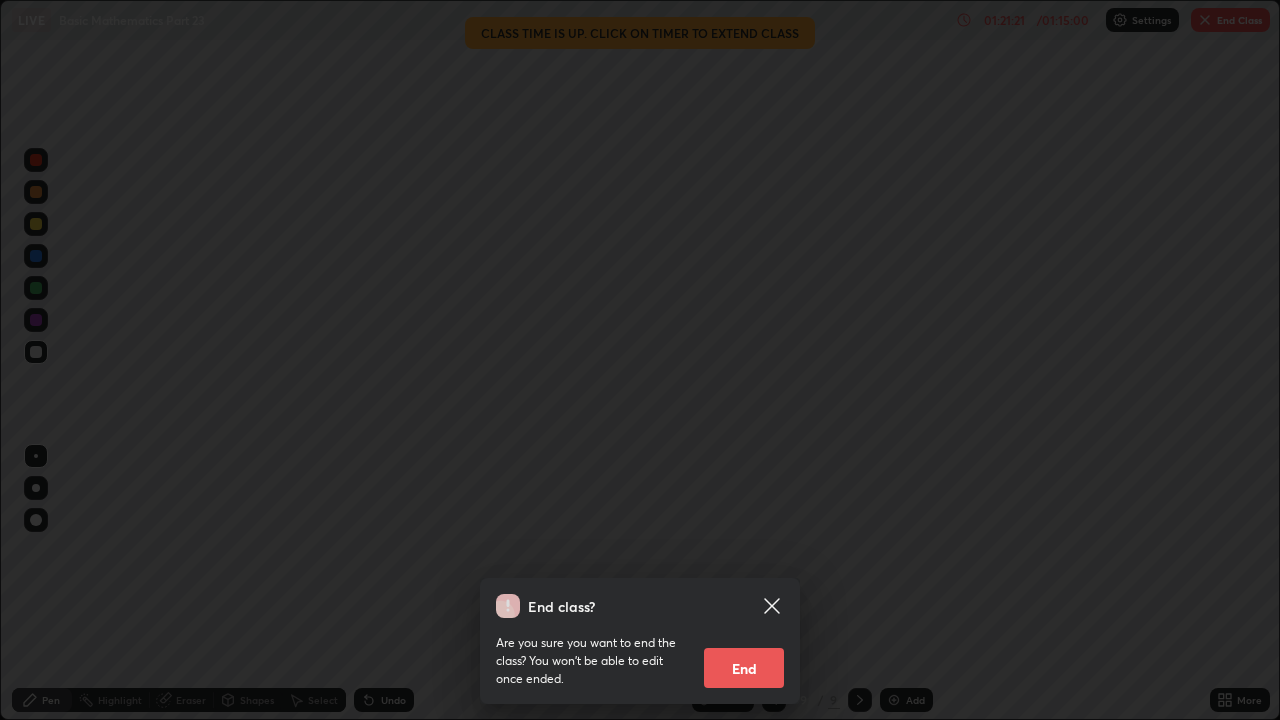 click 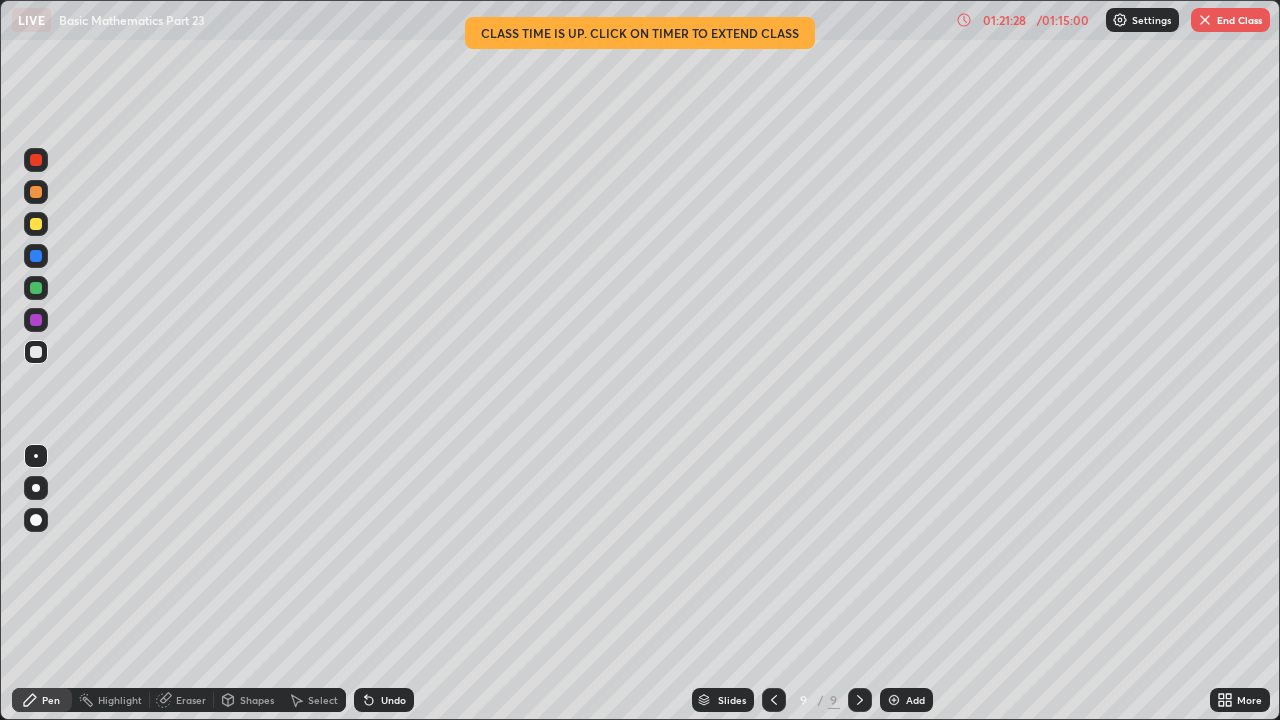 click at bounding box center [1205, 20] 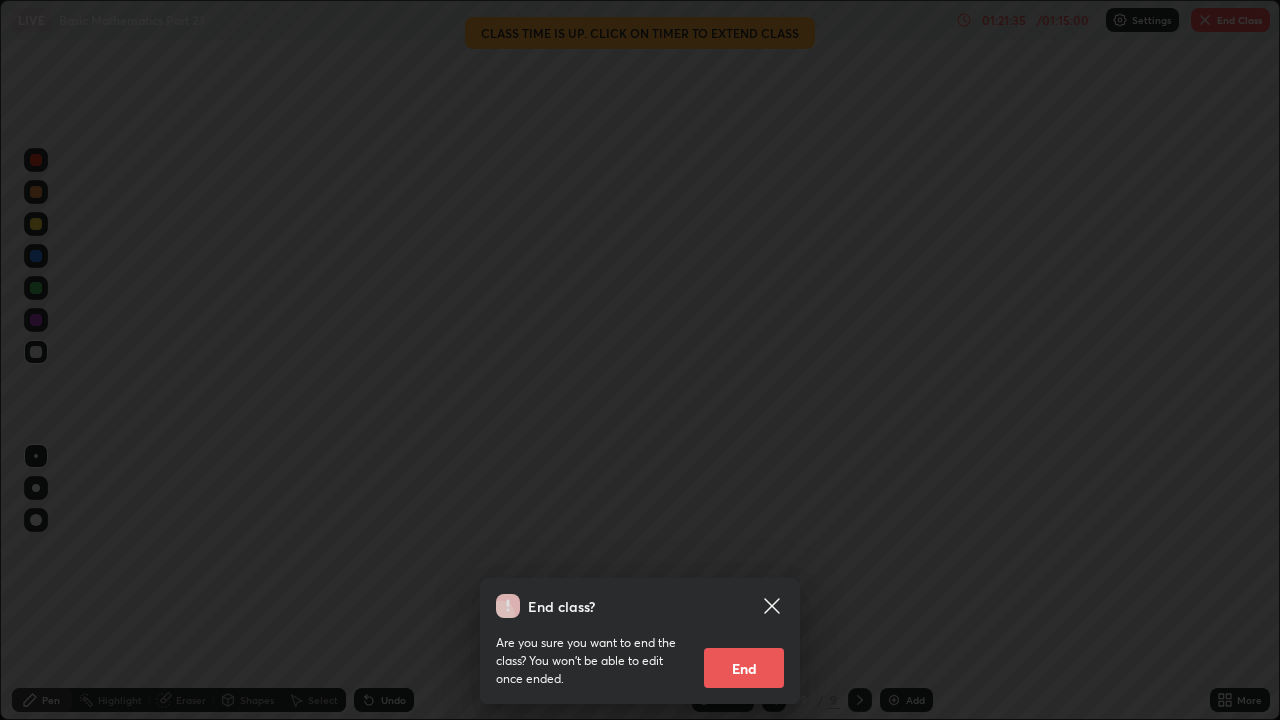 click on "End" at bounding box center [744, 668] 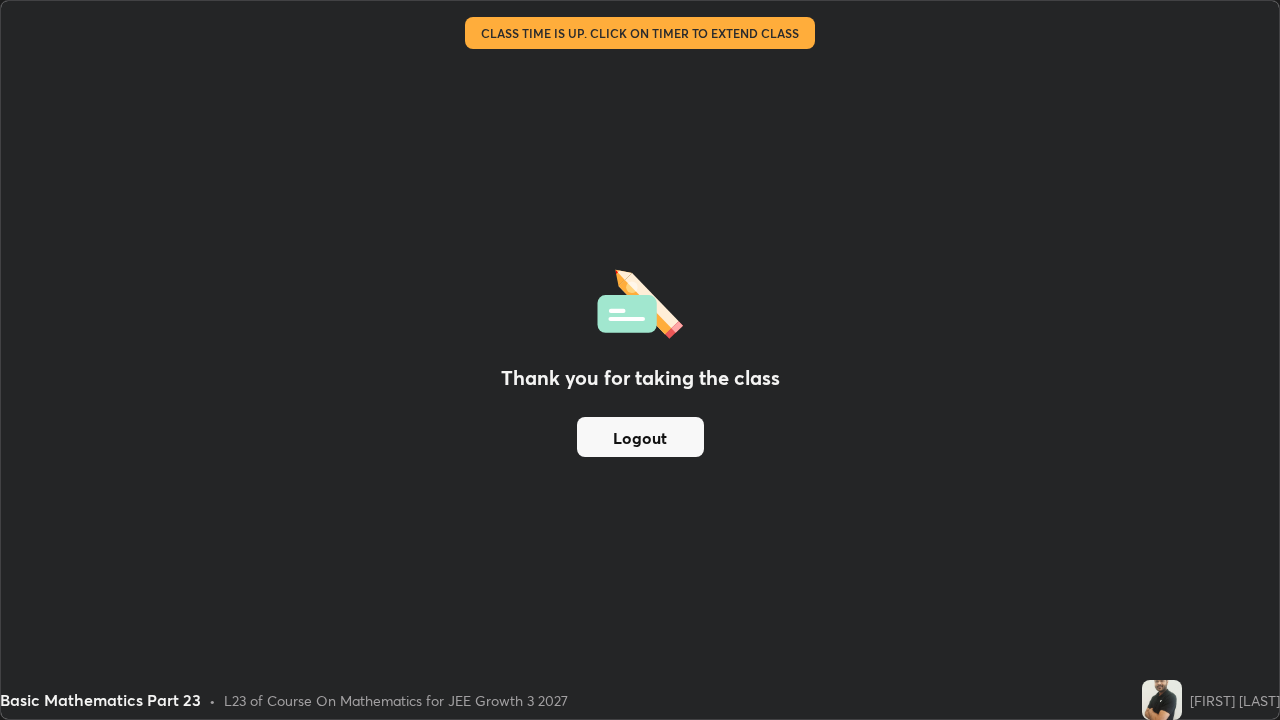 click on "Thank you for taking the class Logout" at bounding box center (640, 360) 